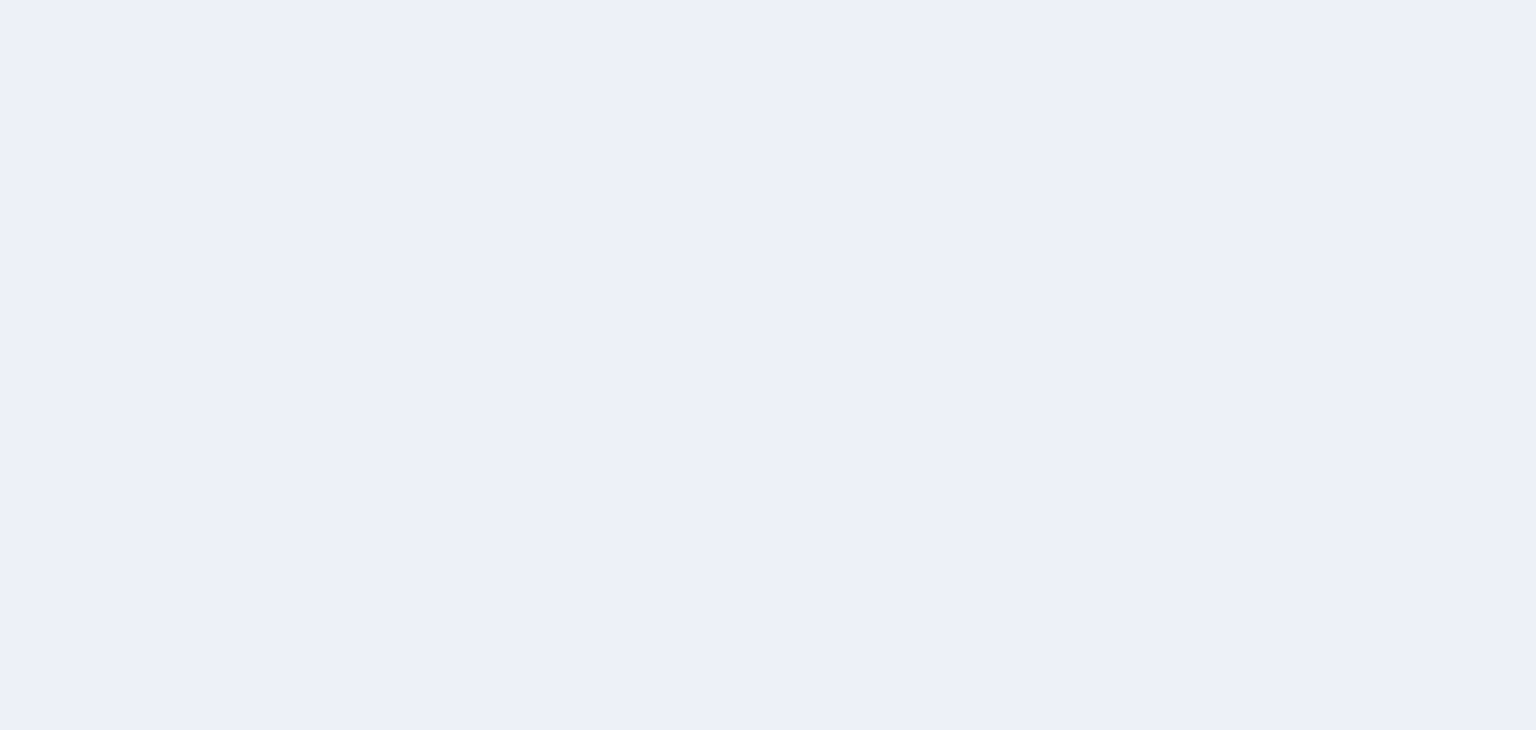 scroll, scrollTop: 0, scrollLeft: 0, axis: both 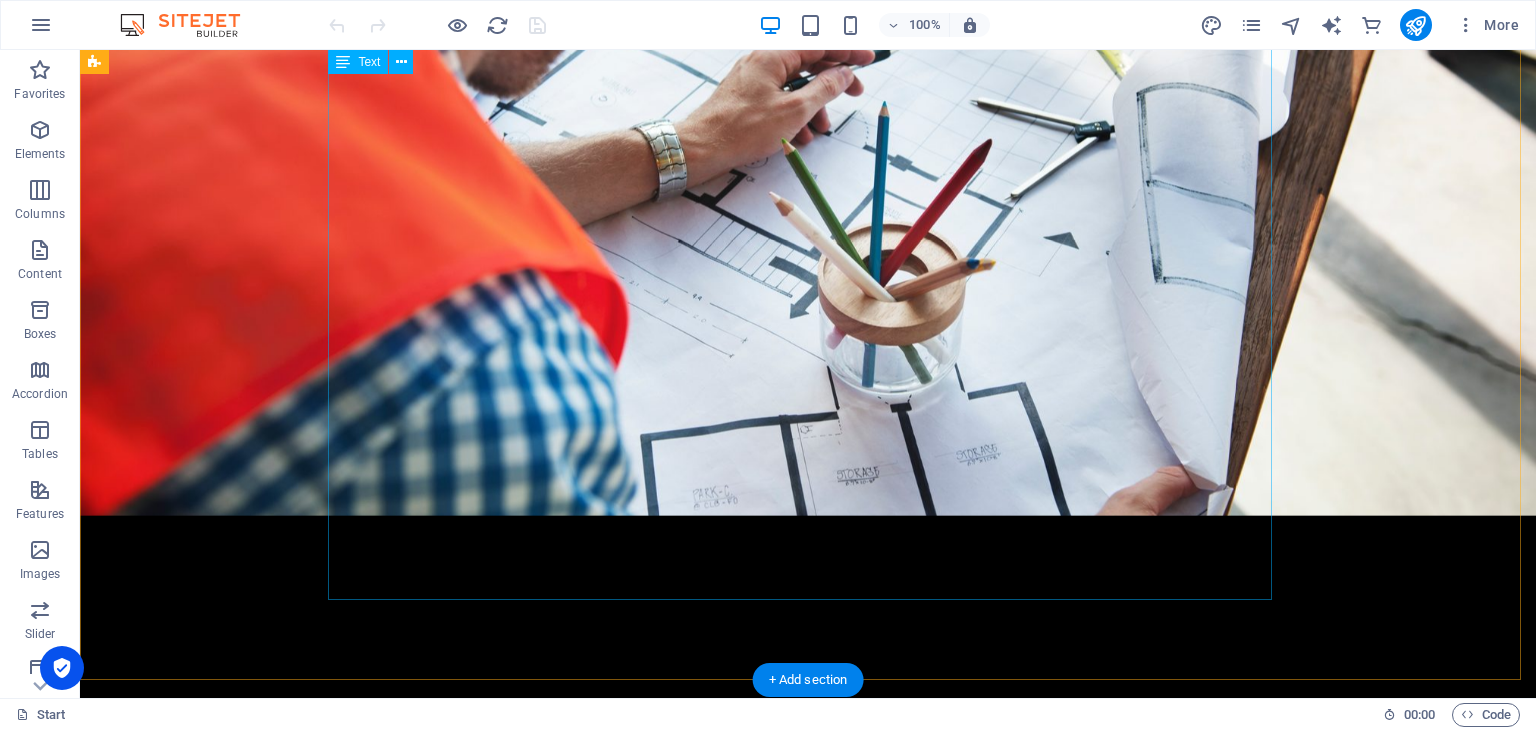 click on "Chairperson  [PERSON_NAME] @ [PERSON_NAME] Personal Assistant: Wan Nor [PERSON_NAME] Binti [PERSON_NAME] Advisor  Dr. [PERSON_NAME] Chief Executive Officer (CEO)  [PERSON_NAME] Personal Assistant: [PERSON_NAME] Chief Financial Officer (CFO)  [PERSON_NAME] Chief Operating Officer (COO)  [PERSON_NAME] Chief Corporate Strategy & Executive Director  Pn. [PERSON_NAME] Personal Assistant: [PERSON_NAME] Regional Directors  [PERSON_NAME] Regional Director, Russia Representative & Trade Office   Ir. Suryo Regional Director, [DEMOGRAPHIC_DATA] Representative & Trade Office General Manager  [PERSON_NAME] Mat [PERSON_NAME] Departmental Managers  • Corporate Manager: [PERSON_NAME]  • Project Manager: [PERSON_NAME]  • Finance Manager: [PERSON_NAME] (also serving as CFO)  • Administration Manager: [PERSON_NAME] Subaharuddin [PERSON_NAME]" at bounding box center [808, 4500] 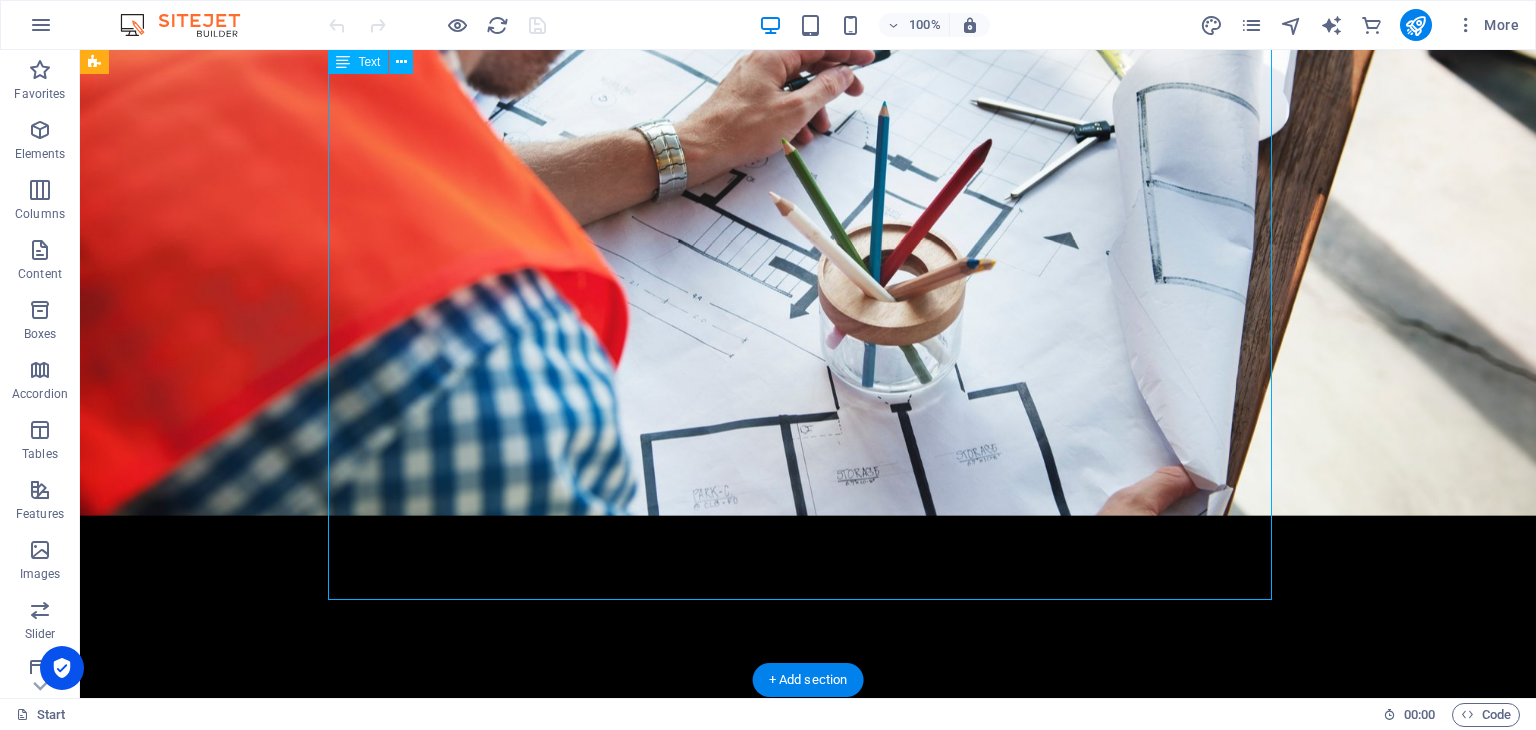 click on "Chairperson  [PERSON_NAME] @ [PERSON_NAME] Personal Assistant: Wan Nor [PERSON_NAME] Binti [PERSON_NAME] Advisor  Dr. [PERSON_NAME] Chief Executive Officer (CEO)  [PERSON_NAME] Personal Assistant: [PERSON_NAME] Chief Financial Officer (CFO)  [PERSON_NAME] Chief Operating Officer (COO)  [PERSON_NAME] Chief Corporate Strategy & Executive Director  Pn. [PERSON_NAME] Personal Assistant: [PERSON_NAME] Regional Directors  [PERSON_NAME] Regional Director, Russia Representative & Trade Office   Ir. Suryo Regional Director, [DEMOGRAPHIC_DATA] Representative & Trade Office General Manager  [PERSON_NAME] Mat [PERSON_NAME] Departmental Managers  • Corporate Manager: [PERSON_NAME]  • Project Manager: [PERSON_NAME]  • Finance Manager: [PERSON_NAME] (also serving as CFO)  • Administration Manager: [PERSON_NAME] Subaharuddin [PERSON_NAME]" at bounding box center [808, 4500] 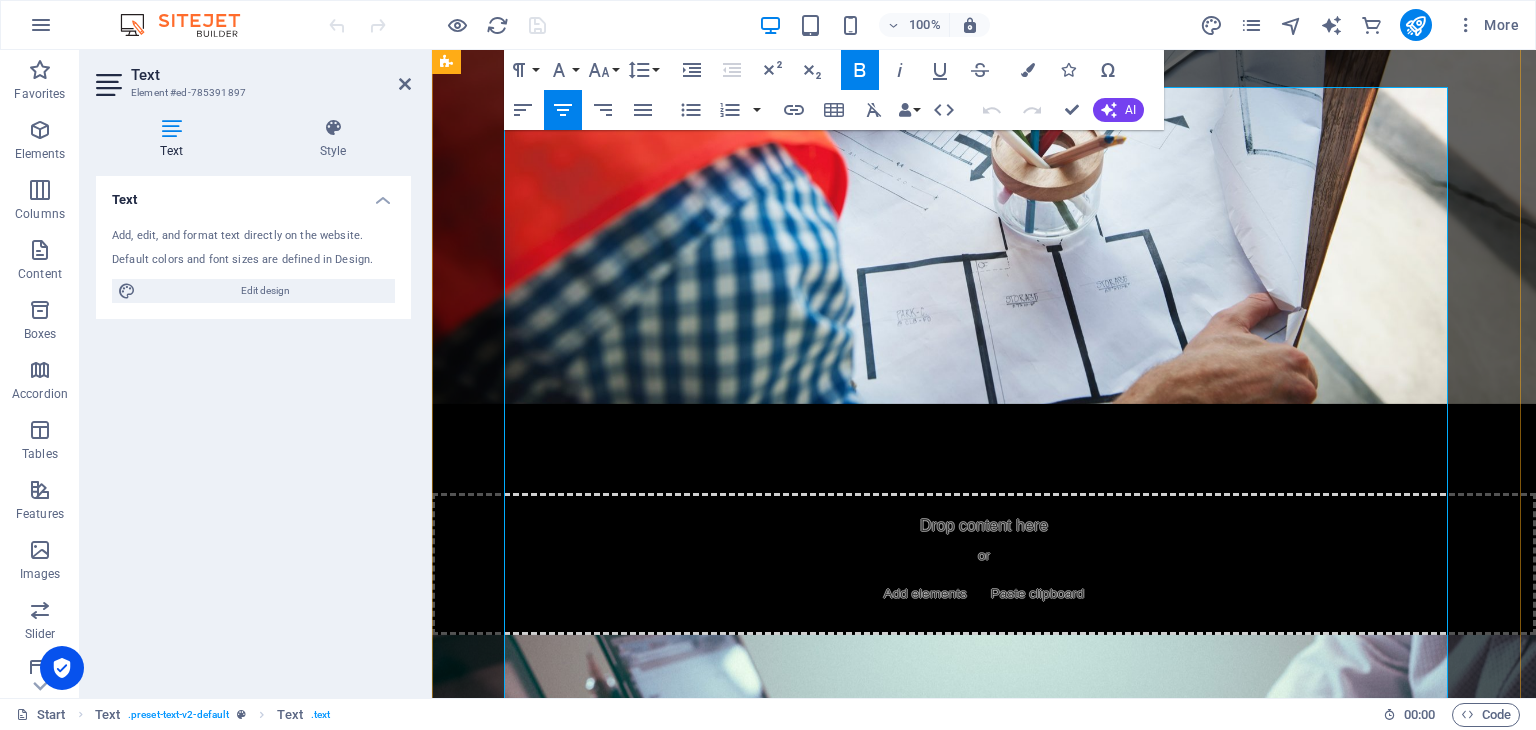 scroll, scrollTop: 6518, scrollLeft: 0, axis: vertical 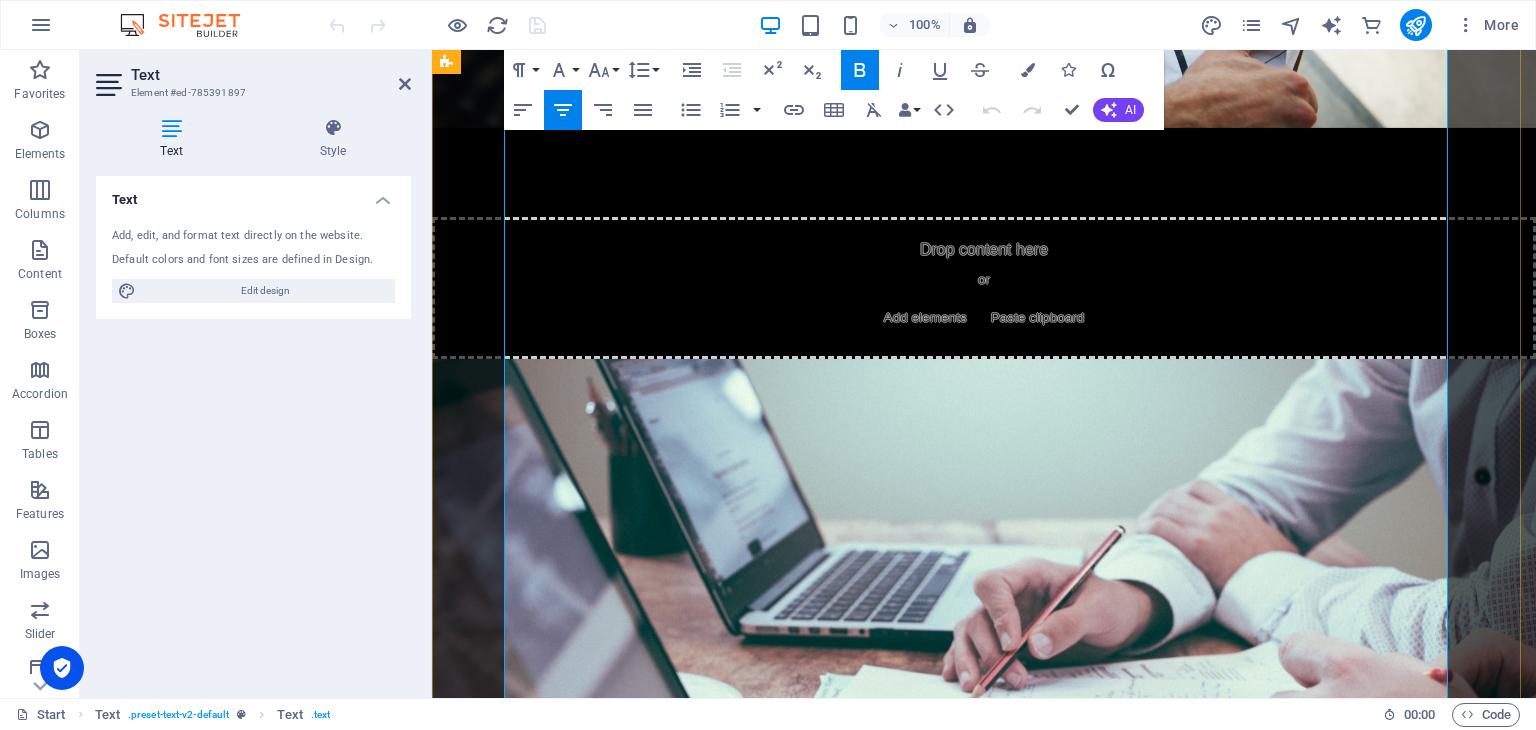 click on "Regional Director, Russia Representative & Trade Office" at bounding box center (984, 4638) 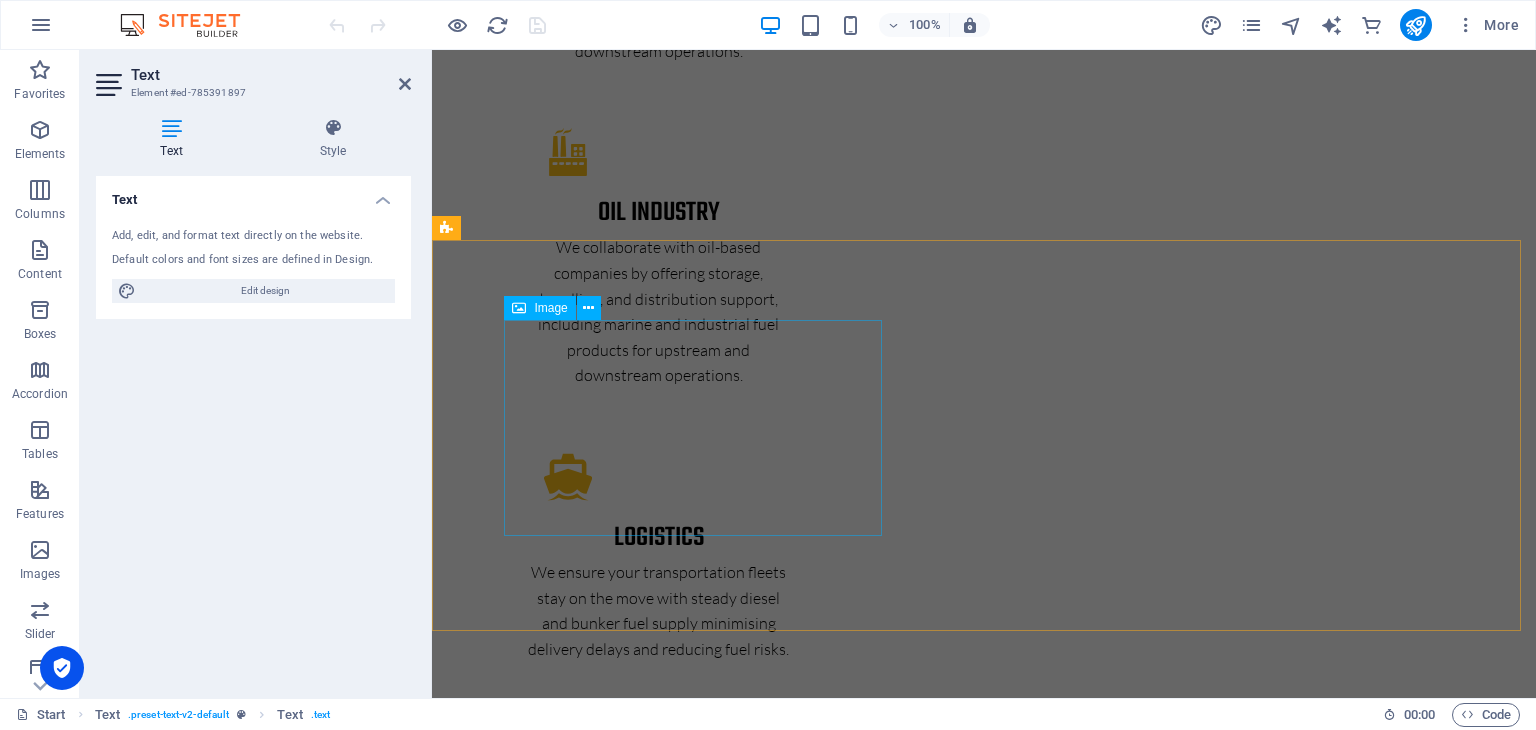 click at bounding box center [701, 4742] 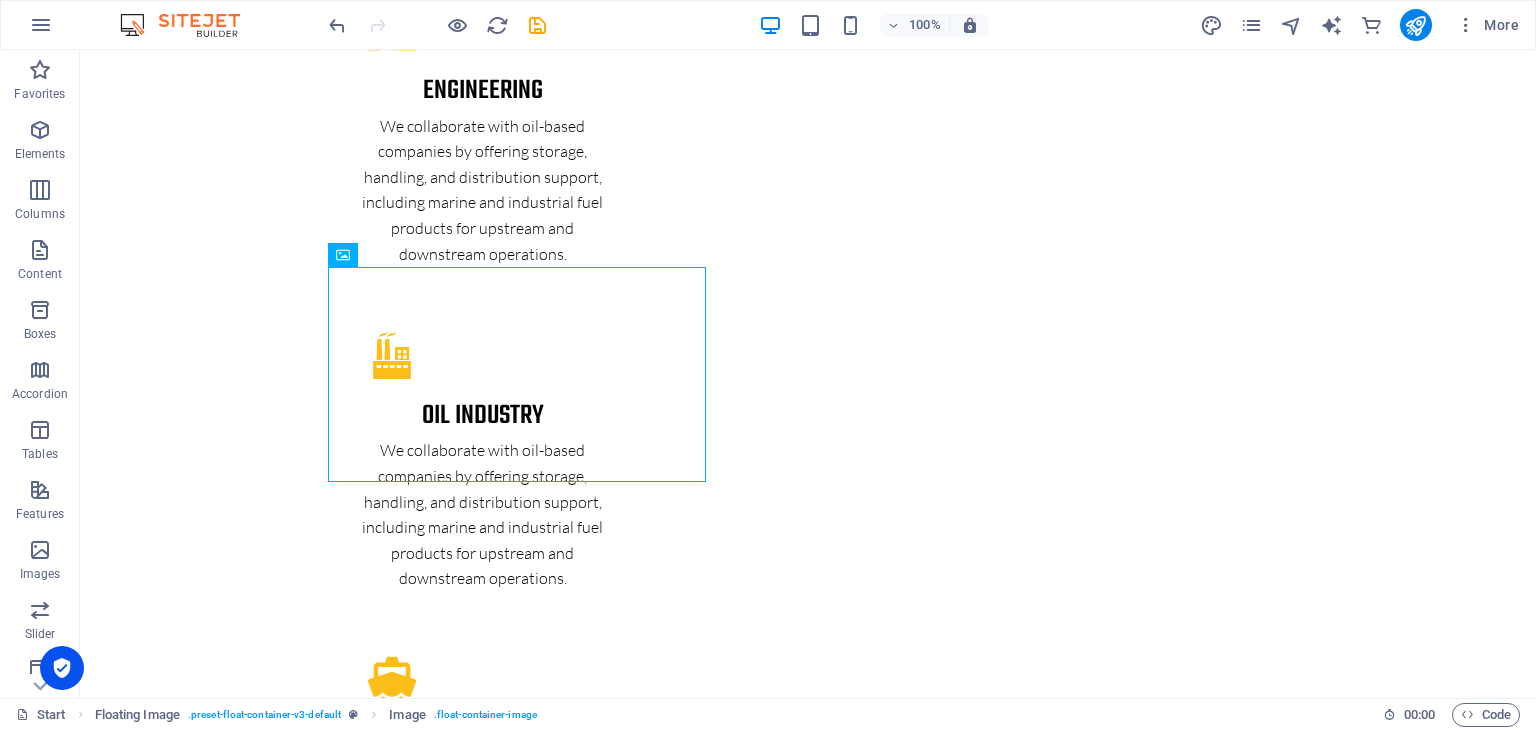 click on "[STREET_ADDRESS] 018-7658808 [EMAIL_ADDRESS][DOMAIN_NAME] Home About Services vision & mission Management Contact Drop content here or  Add elements  Paste clipboard [PERSON_NAME] SDN. BHD. Provider of Storage and Handling Facilities for Petroleum Products in [GEOGRAPHIC_DATA] and [GEOGRAPHIC_DATA]. Learn more View Services About  [PERSON_NAME] SDN. BHD. Solution for Industries [PERSON_NAME] SDN. BHD. is a dynamic and innovative company based in [GEOGRAPHIC_DATA]. Incorporated on [DATE] have emerged as a prominent player in the petroleum trading sector. Initially offering consultancy services and product supply across various industries, the company has progressively expanded its focus to meet the growing demand for petroleum products in [GEOGRAPHIC_DATA] and neighbouring [GEOGRAPHIC_DATA] countries. Get in touch 78 Projects 52 Customers 14 Engineers 26 Partners Our Services Solution for Industries Construction Manufacturing Engineering Oil Industry LOGISTICS House Building Vision, Mission & Values •" at bounding box center [808, 3629] 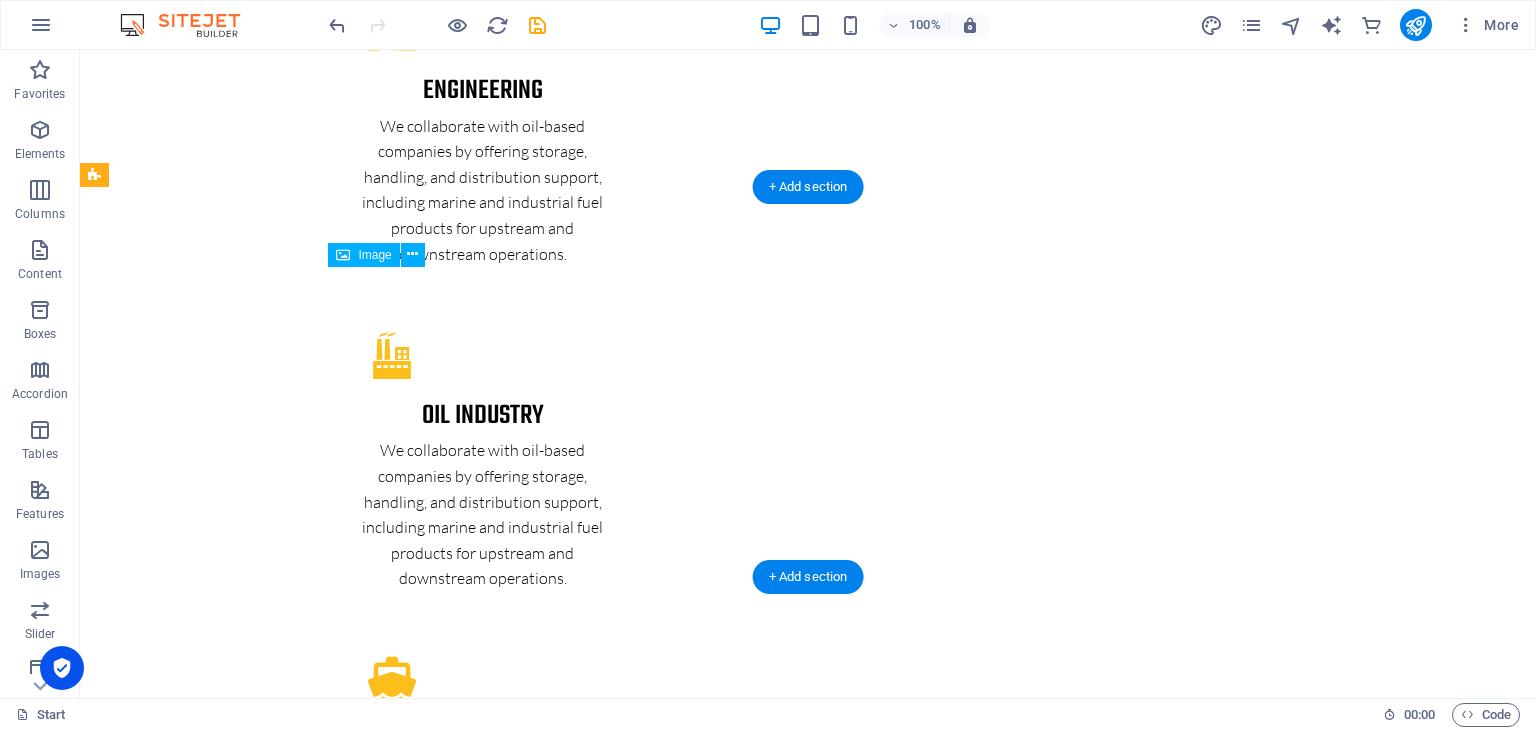 click at bounding box center [525, 4816] 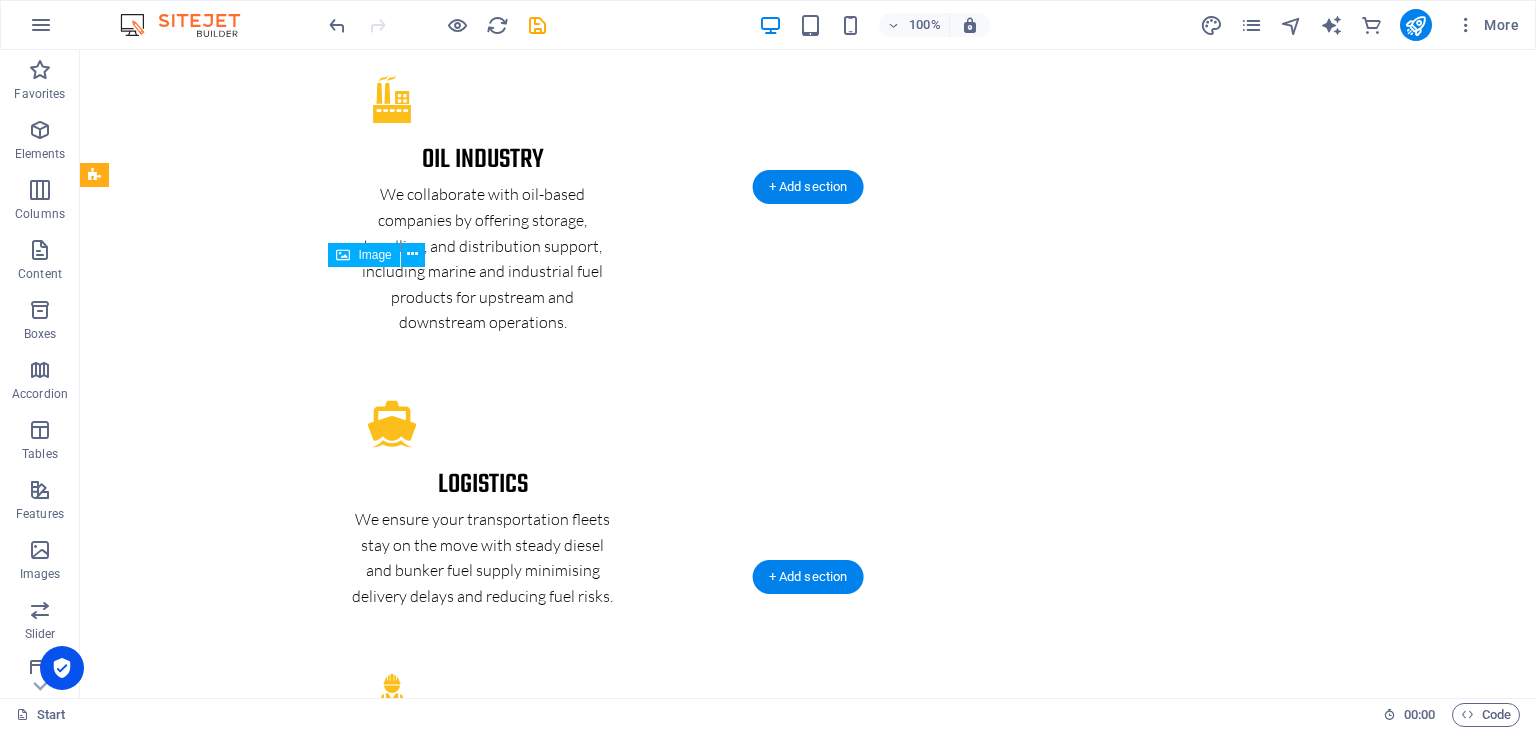 select on "px" 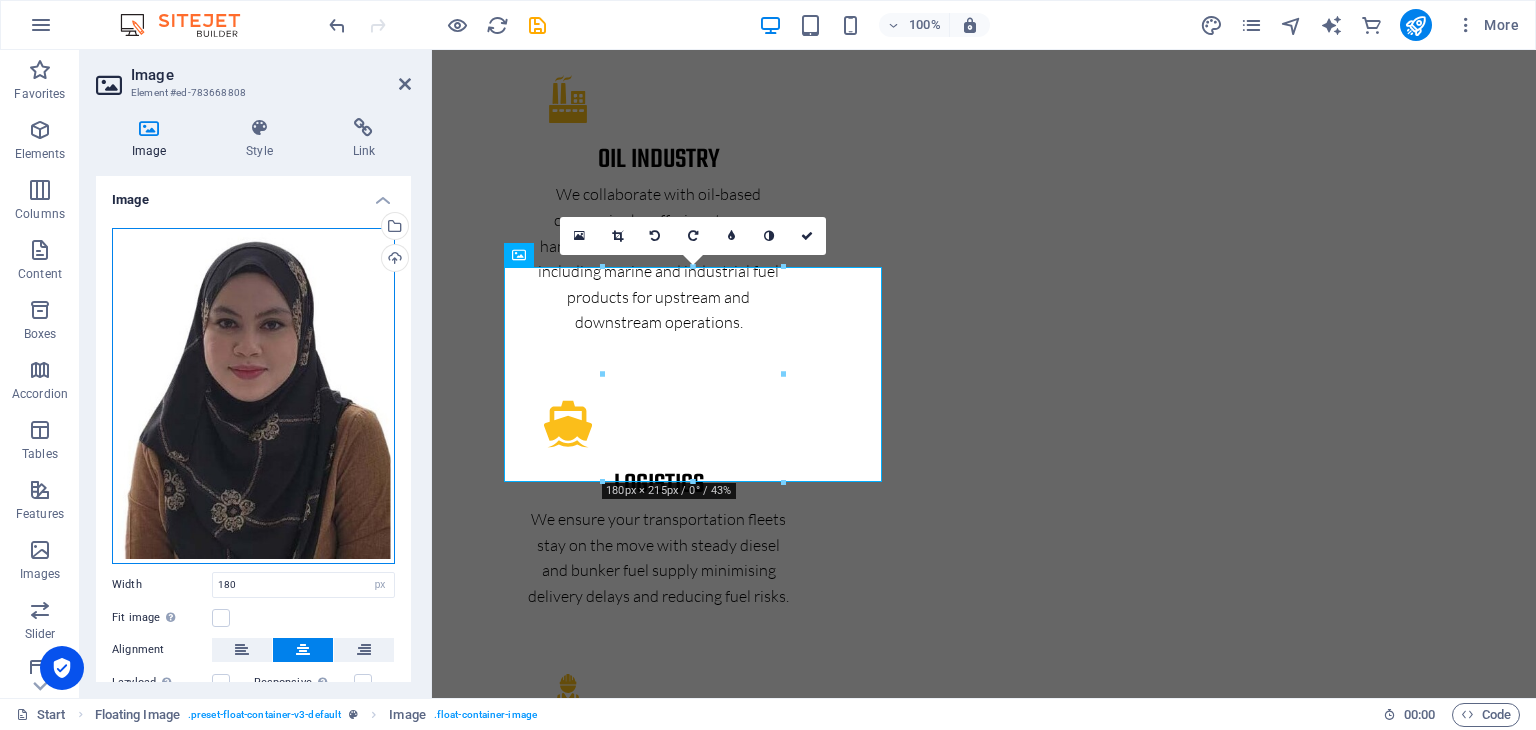 click on "Drag files here, click to choose files or select files from Files or our free stock photos & videos" at bounding box center [253, 396] 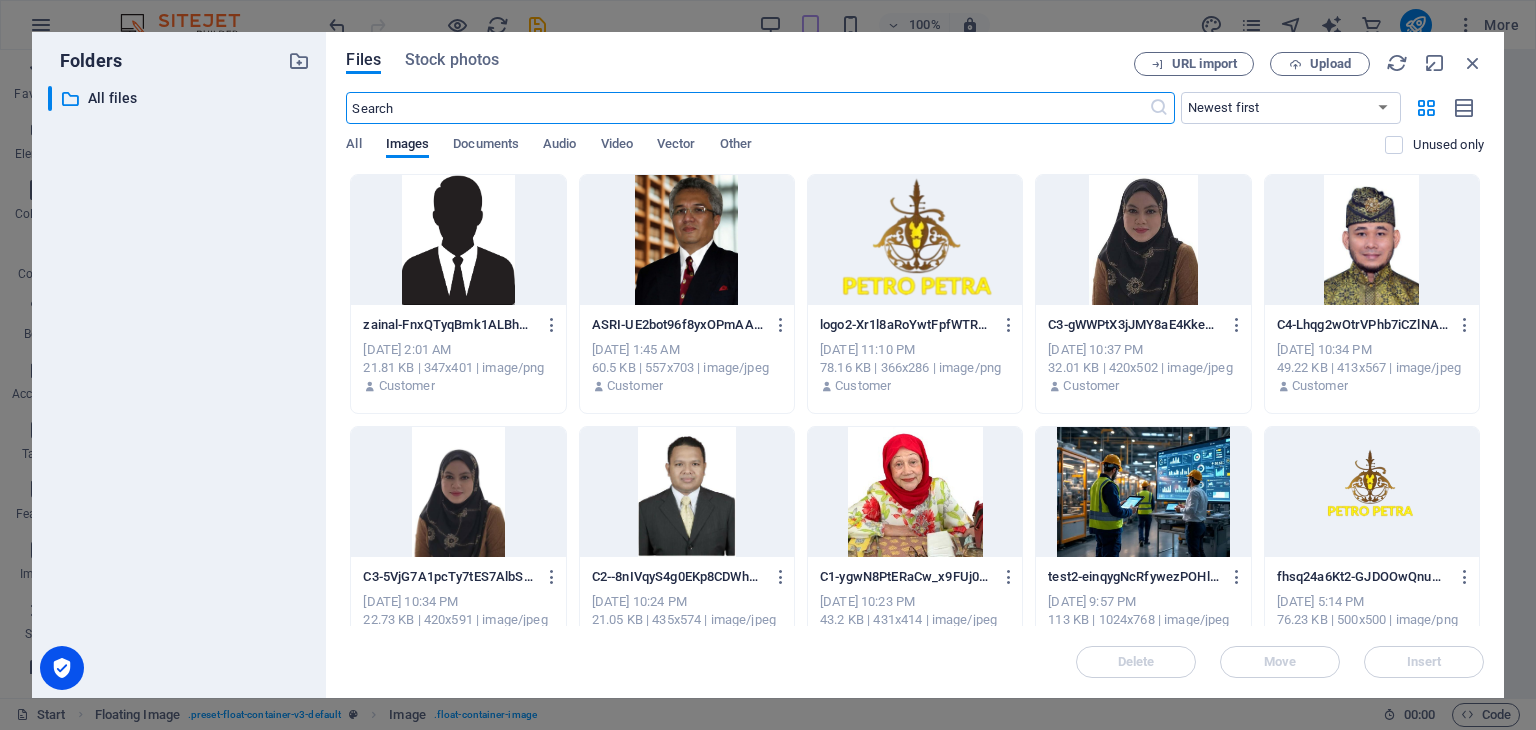 scroll, scrollTop: 5628, scrollLeft: 0, axis: vertical 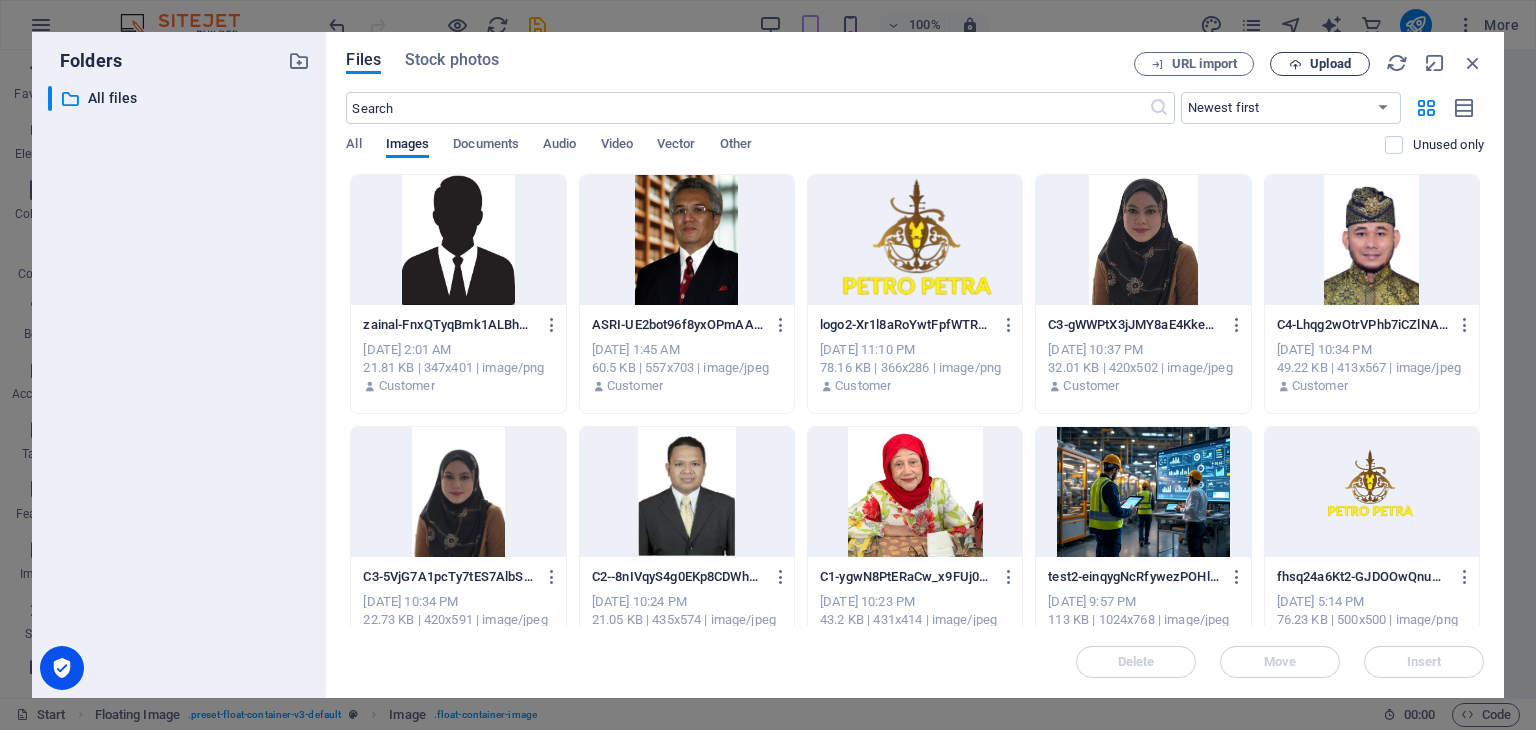 click on "Upload" at bounding box center [1330, 64] 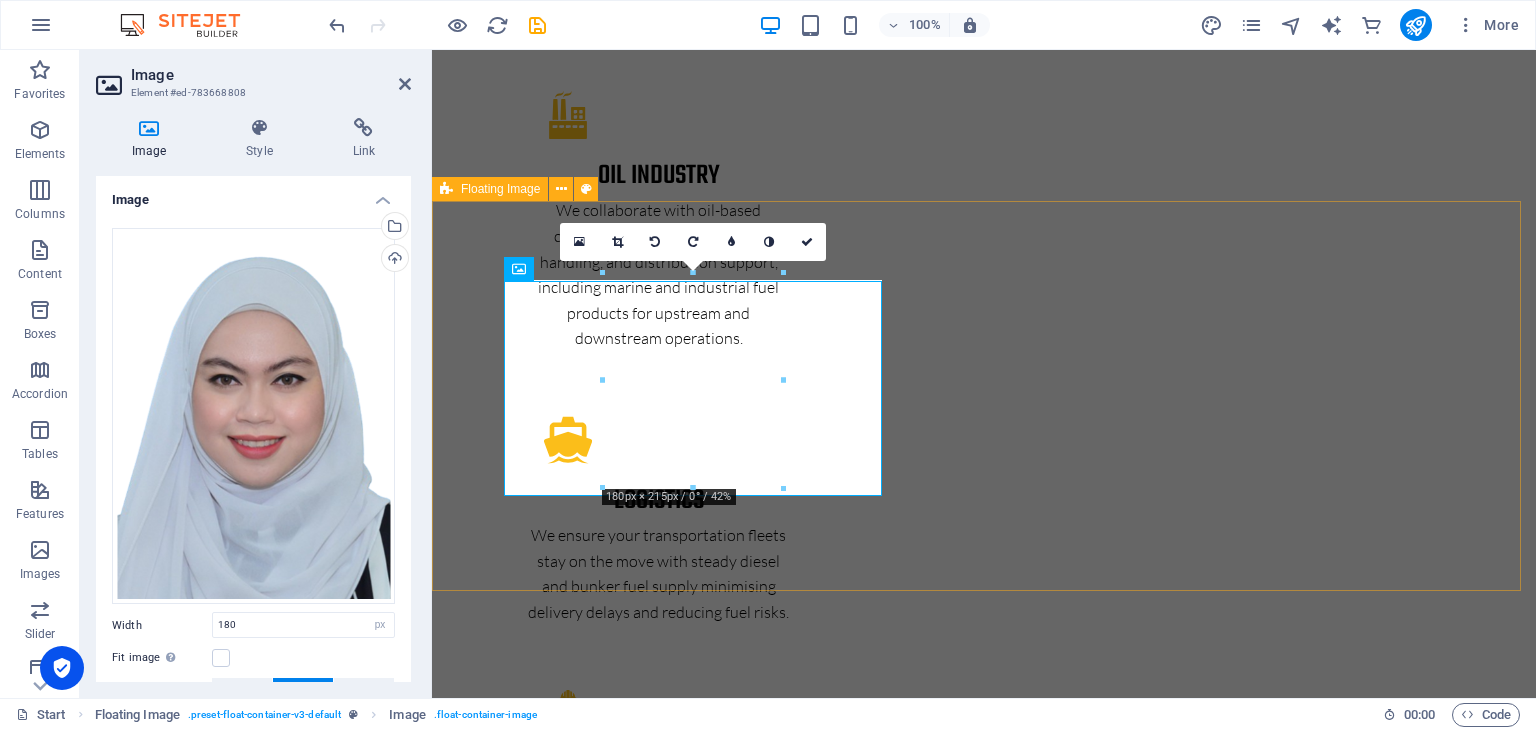 scroll, scrollTop: 4360, scrollLeft: 0, axis: vertical 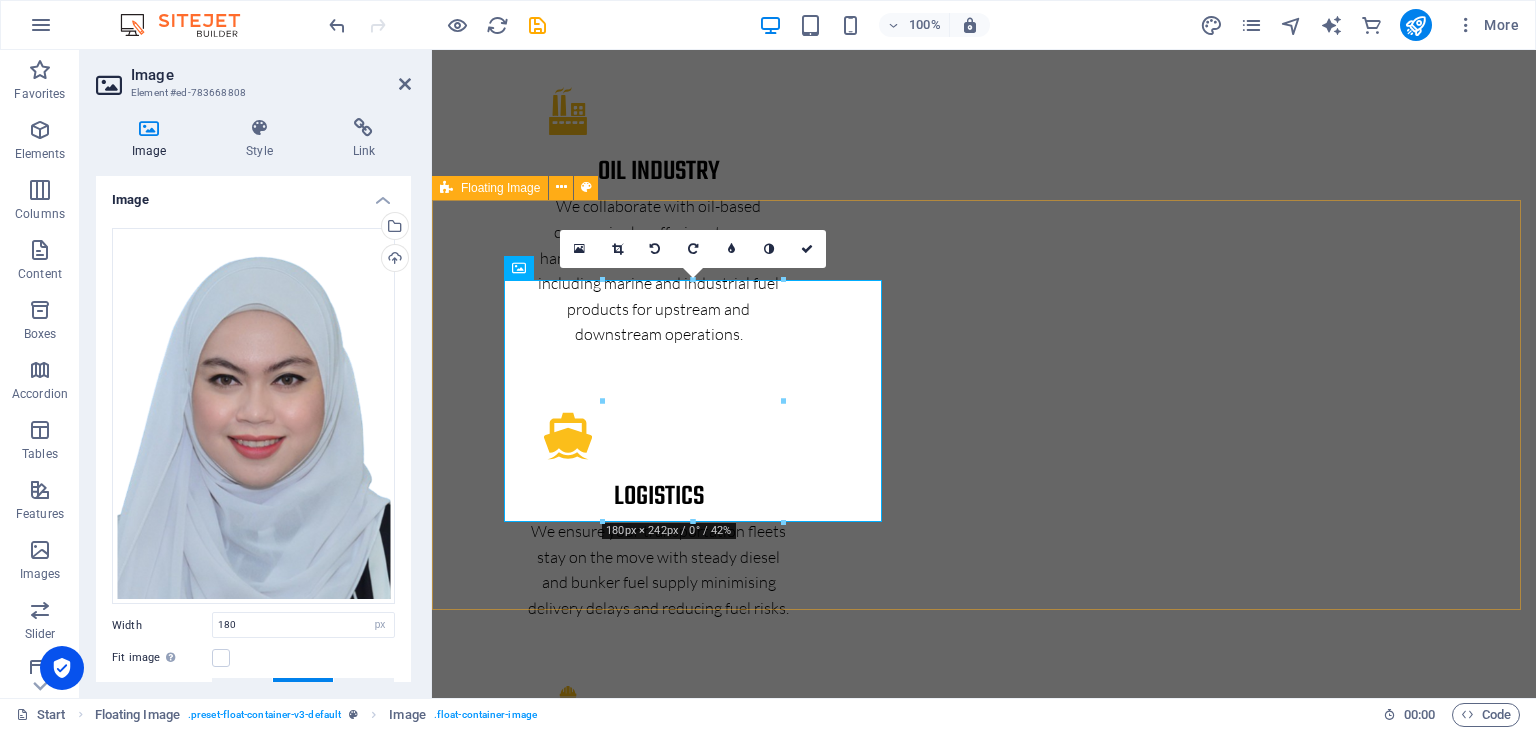 click on "PN. [PERSON_NAME] BINTI CHE [PERSON_NAME]   Executive Director and Chief Corporate Strategy of [PERSON_NAME] SDN. BHD., leads the company with  strategic expertise and innovative vision. Her leadership has  driven the expansion of operations and strengthened [PERSON_NAME]’s presence in [GEOGRAPHIC_DATA] and the ASEAN region. Focused  on sustainability and collaboration, she has played a key role  in  developing advanced infrastructure and distribution  networks. Her dedication and strategic insight continue to  propel [PERSON_NAME] towards long-term success in the  petroleum trading industry." at bounding box center (984, 4709) 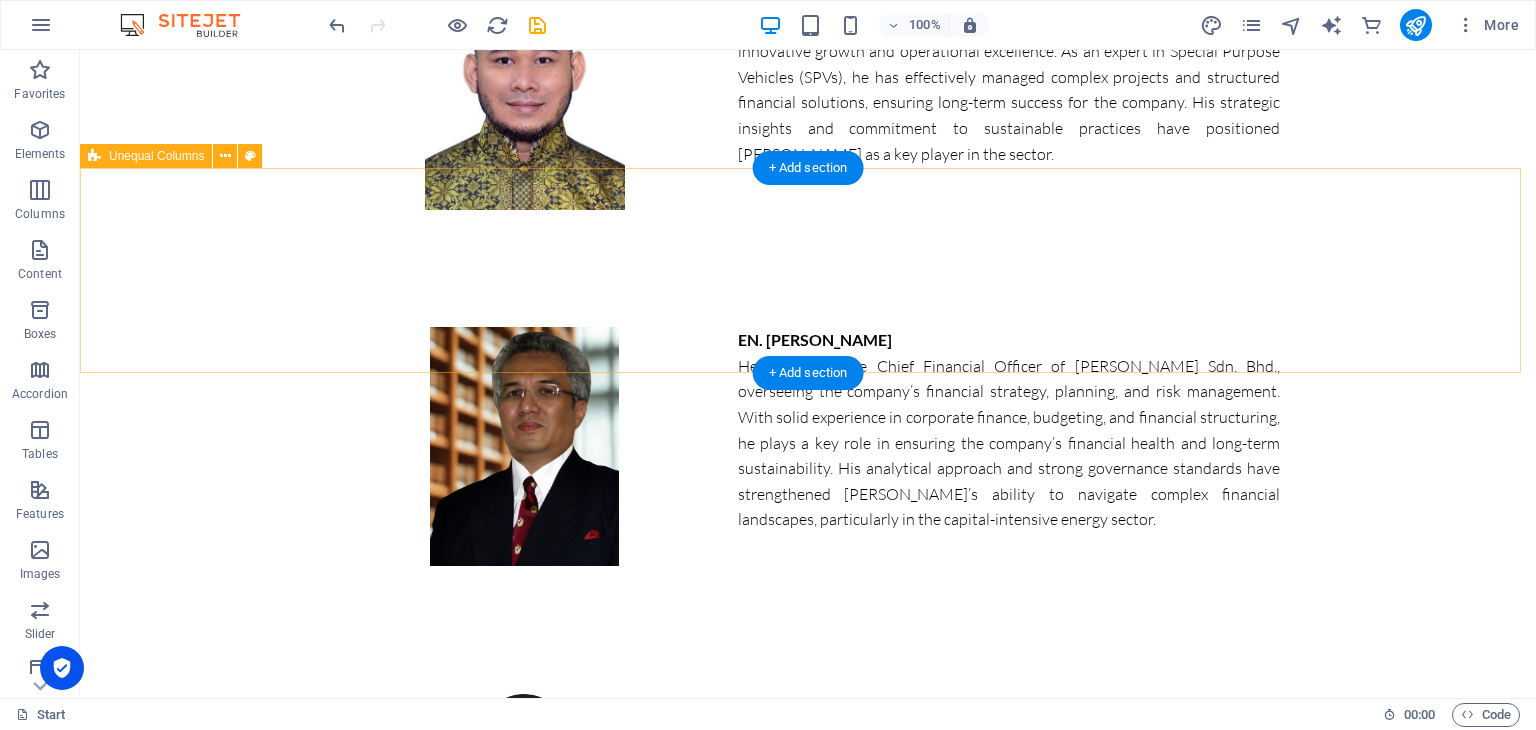 scroll, scrollTop: 9320, scrollLeft: 0, axis: vertical 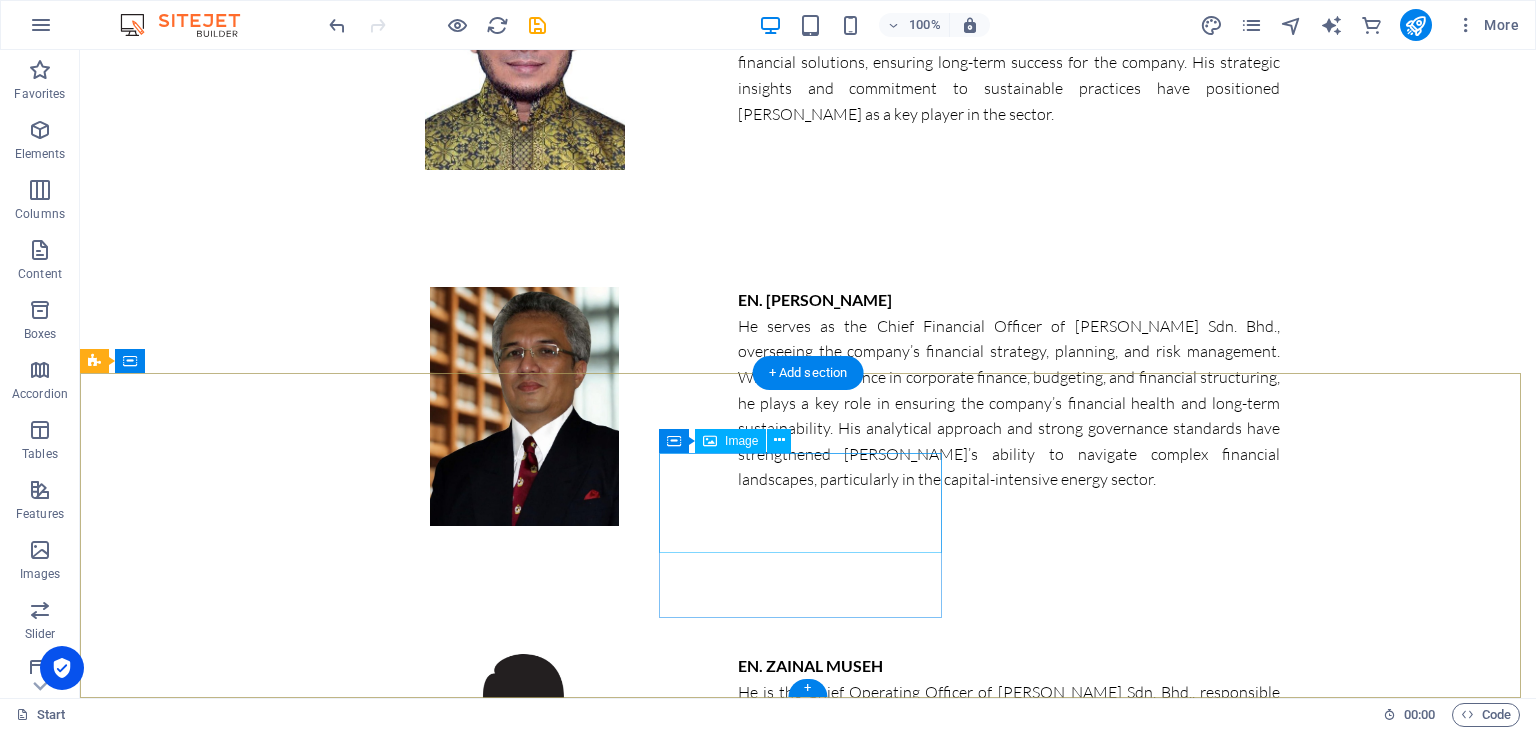 click at bounding box center (237, 5700) 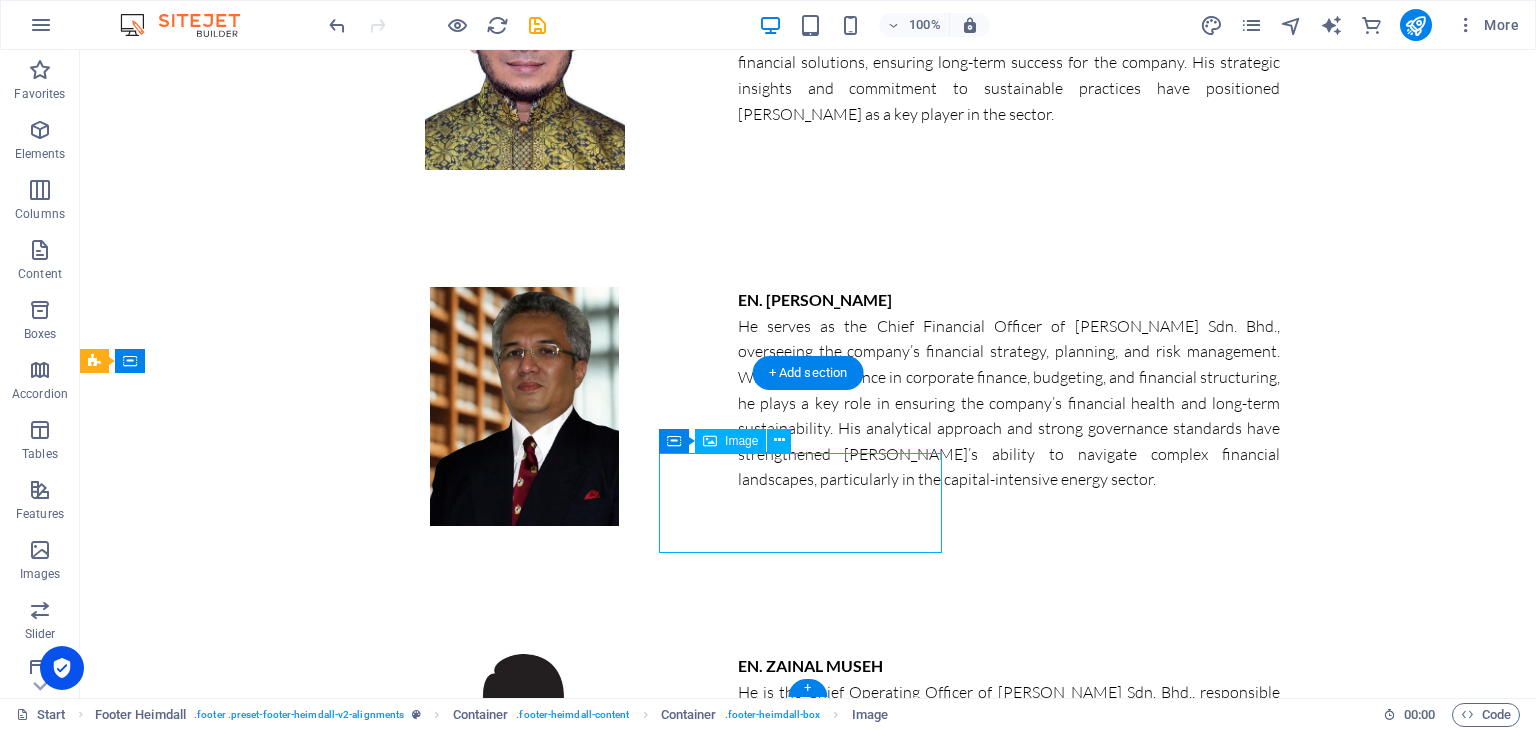 click at bounding box center [237, 5700] 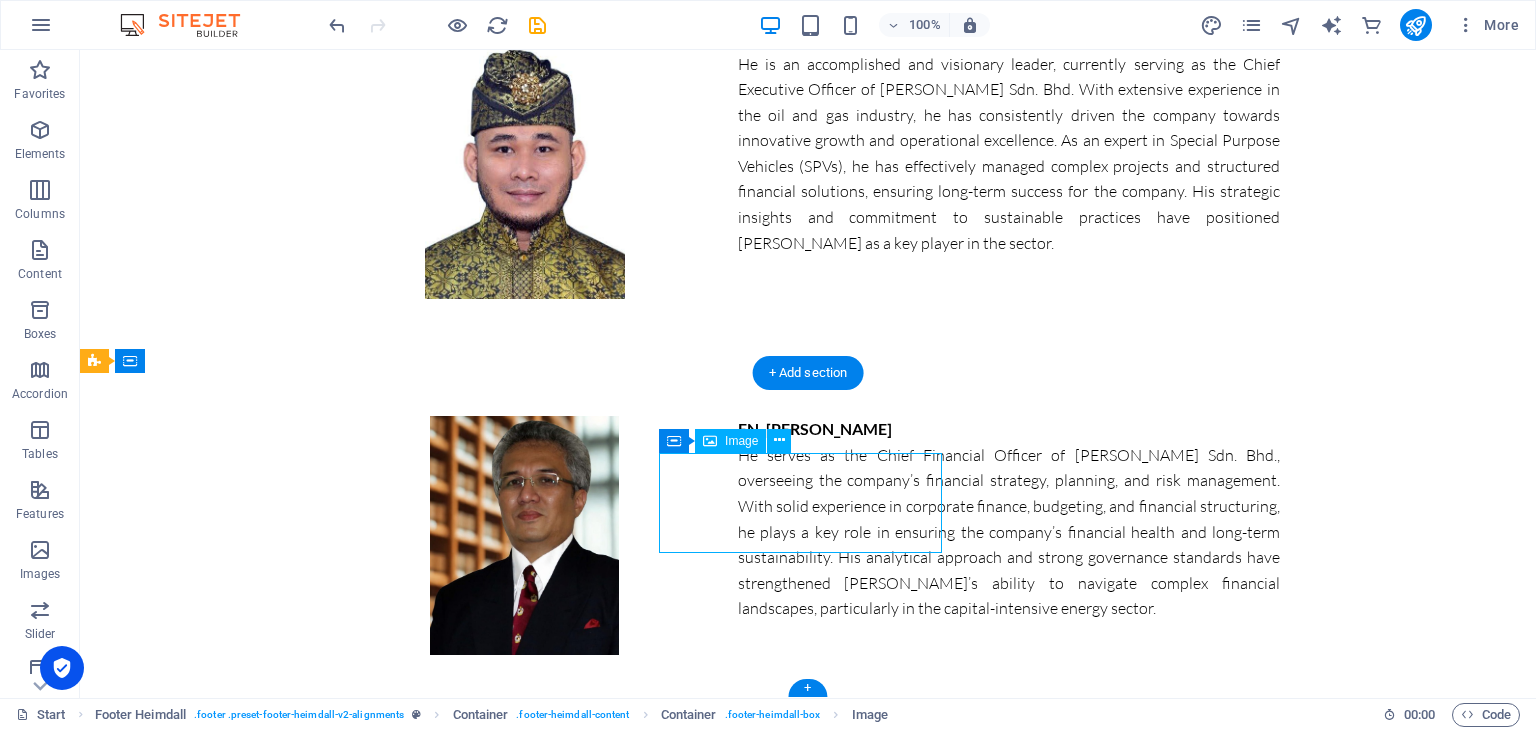 scroll, scrollTop: 9576, scrollLeft: 0, axis: vertical 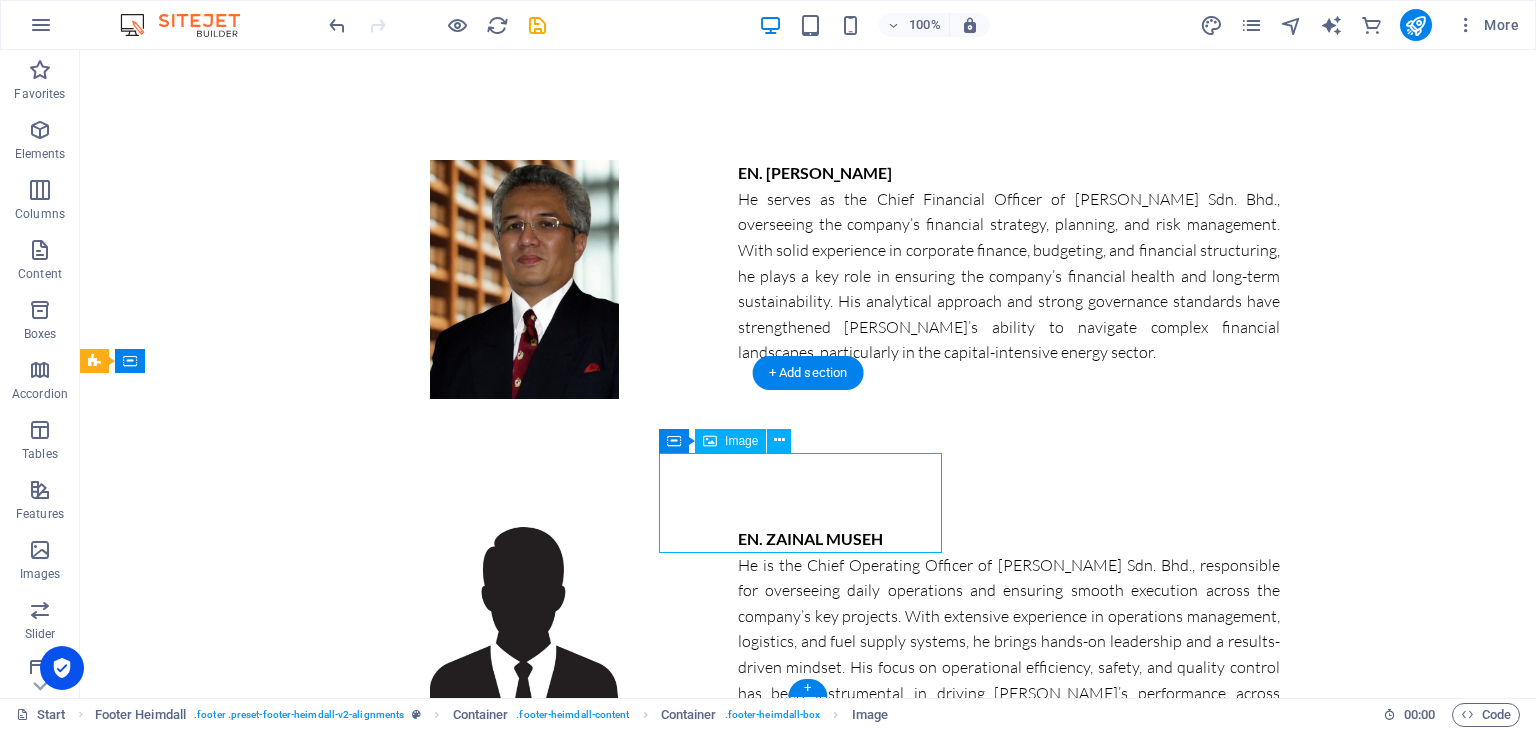 select on "px" 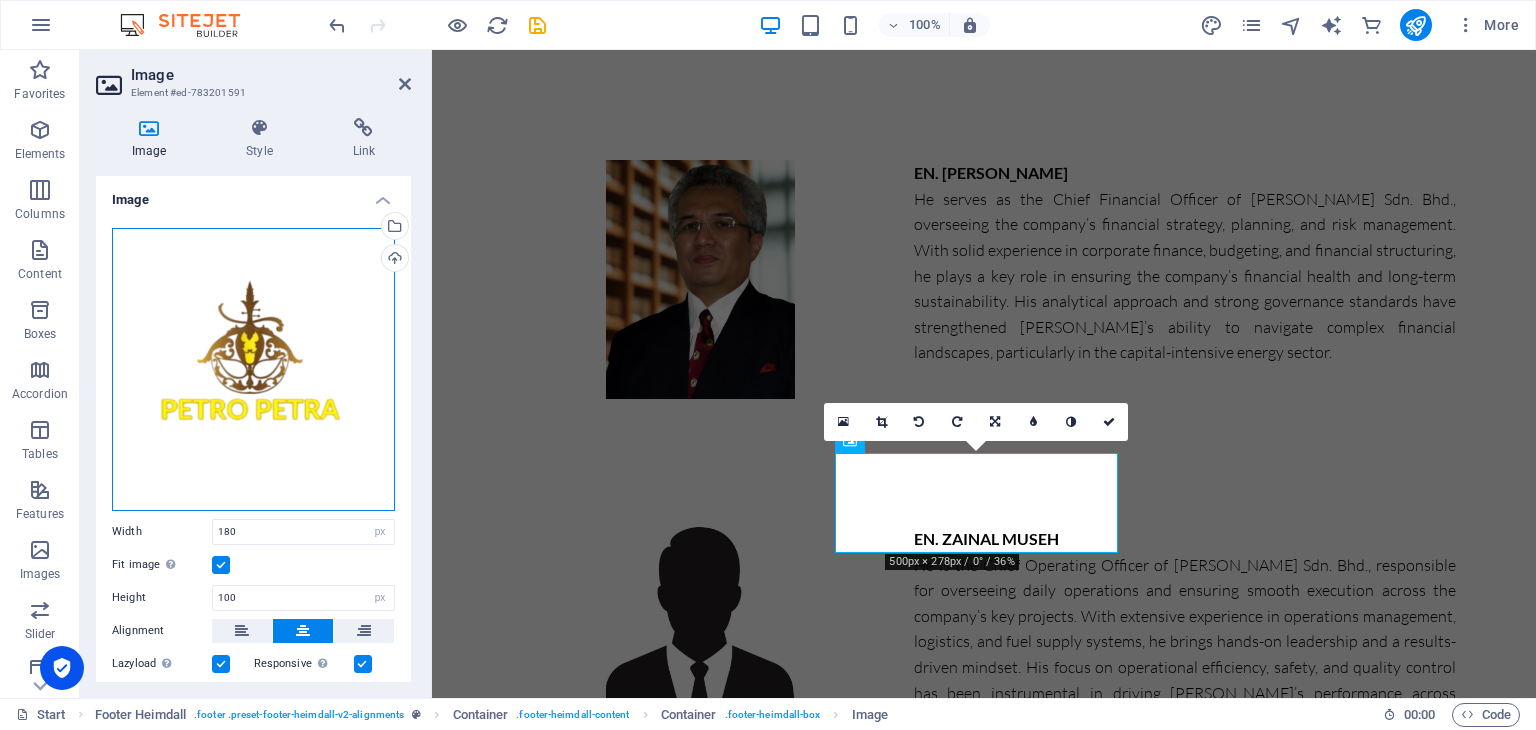 click on "Drag files here, click to choose files or select files from Files or our free stock photos & videos" at bounding box center (253, 369) 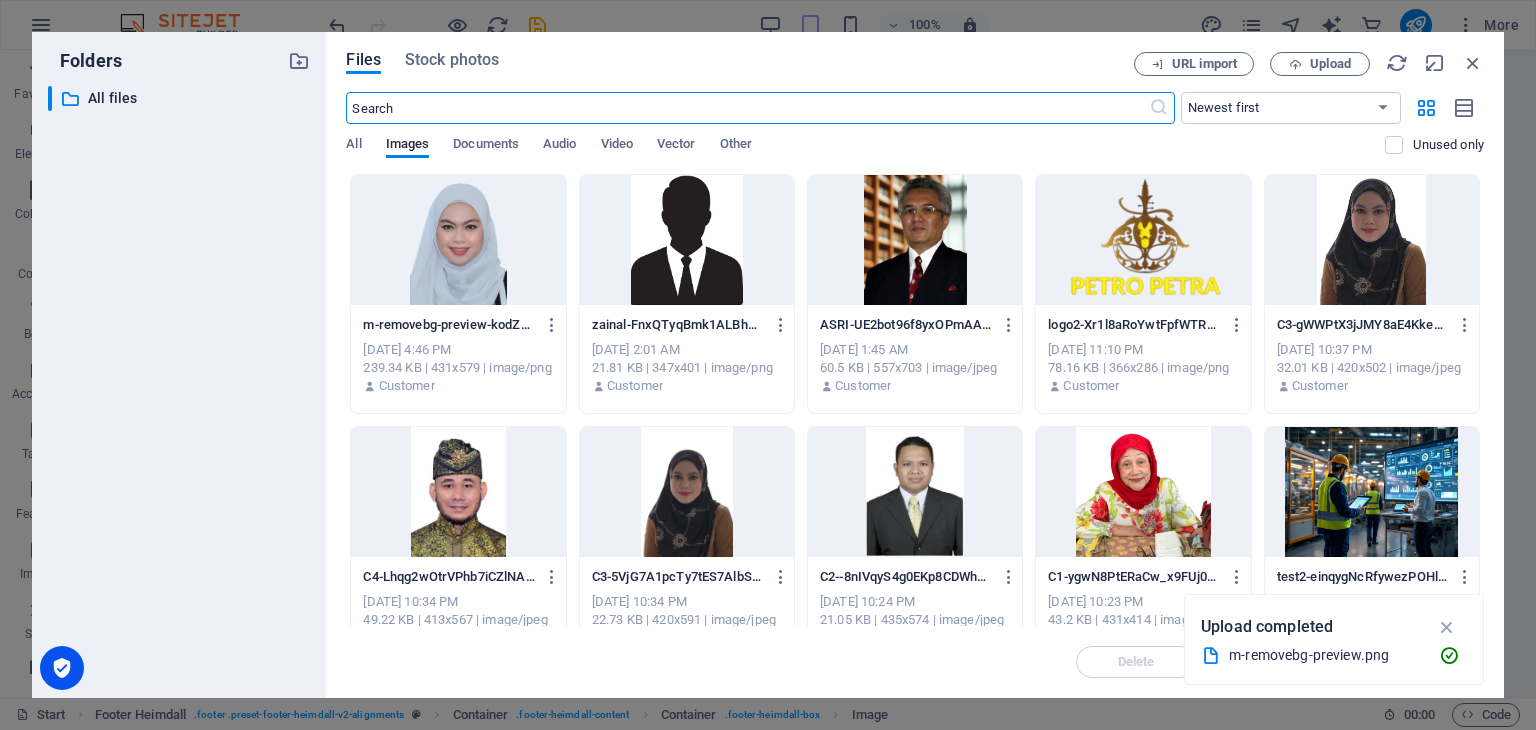 scroll, scrollTop: 11150, scrollLeft: 0, axis: vertical 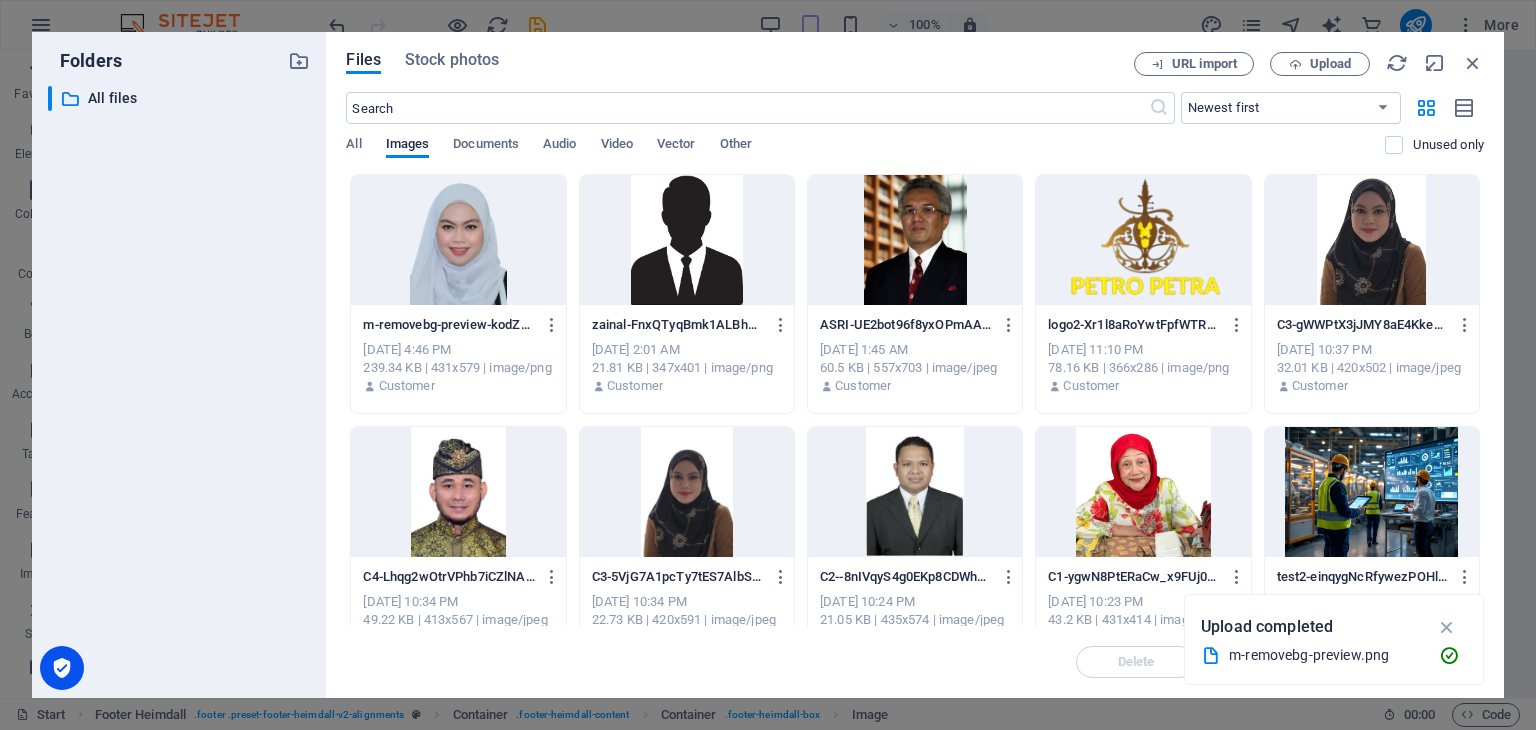click at bounding box center [1143, 240] 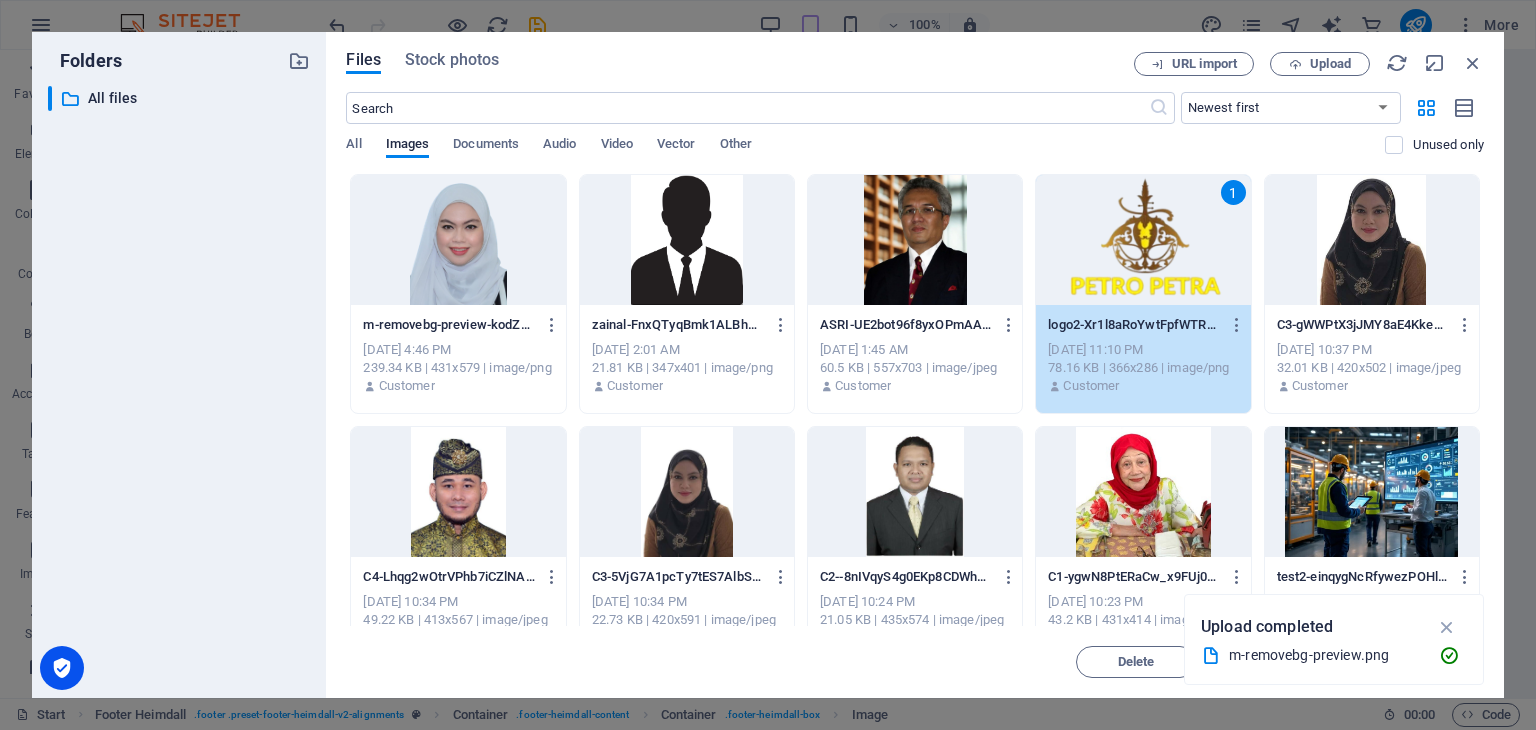 click on "1" at bounding box center [1143, 240] 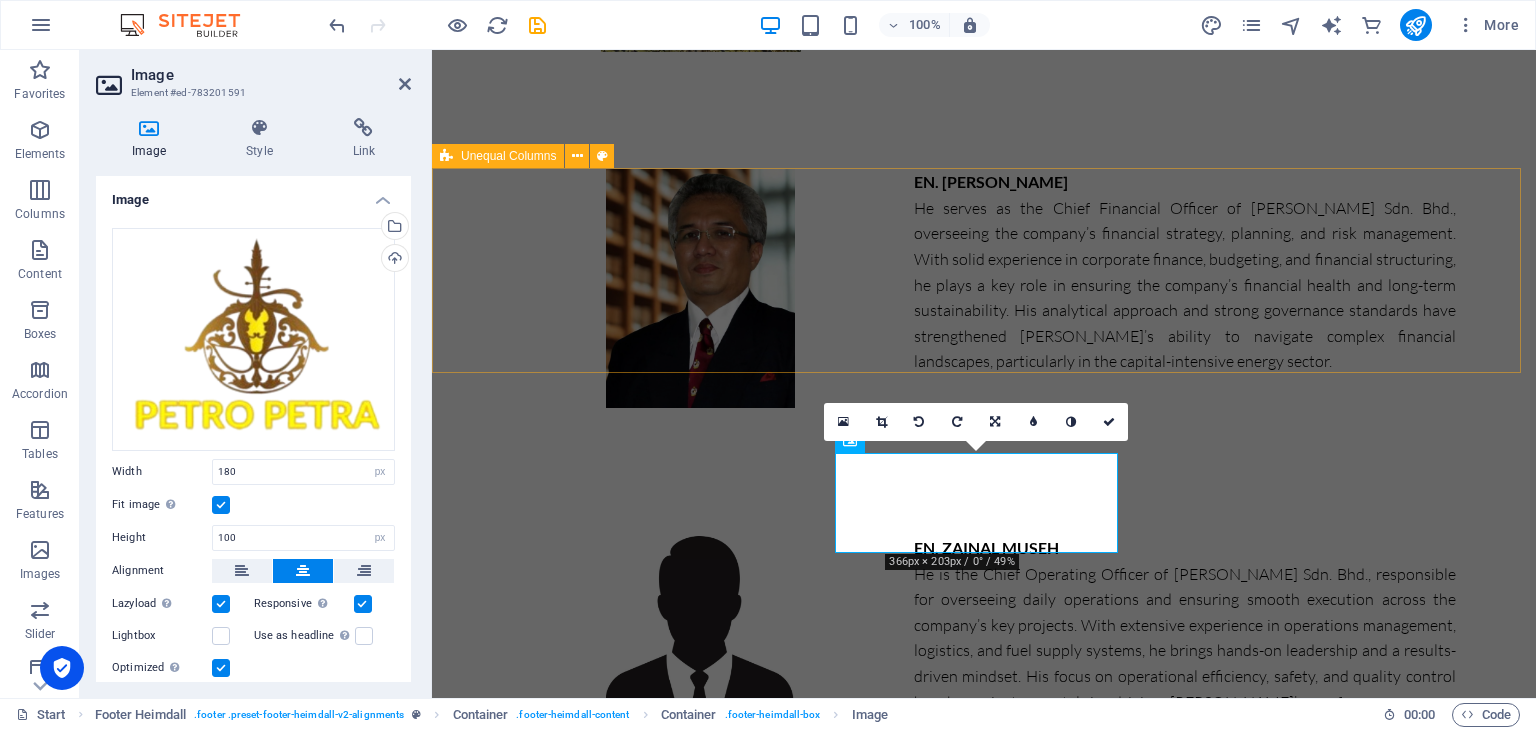 scroll, scrollTop: 9576, scrollLeft: 0, axis: vertical 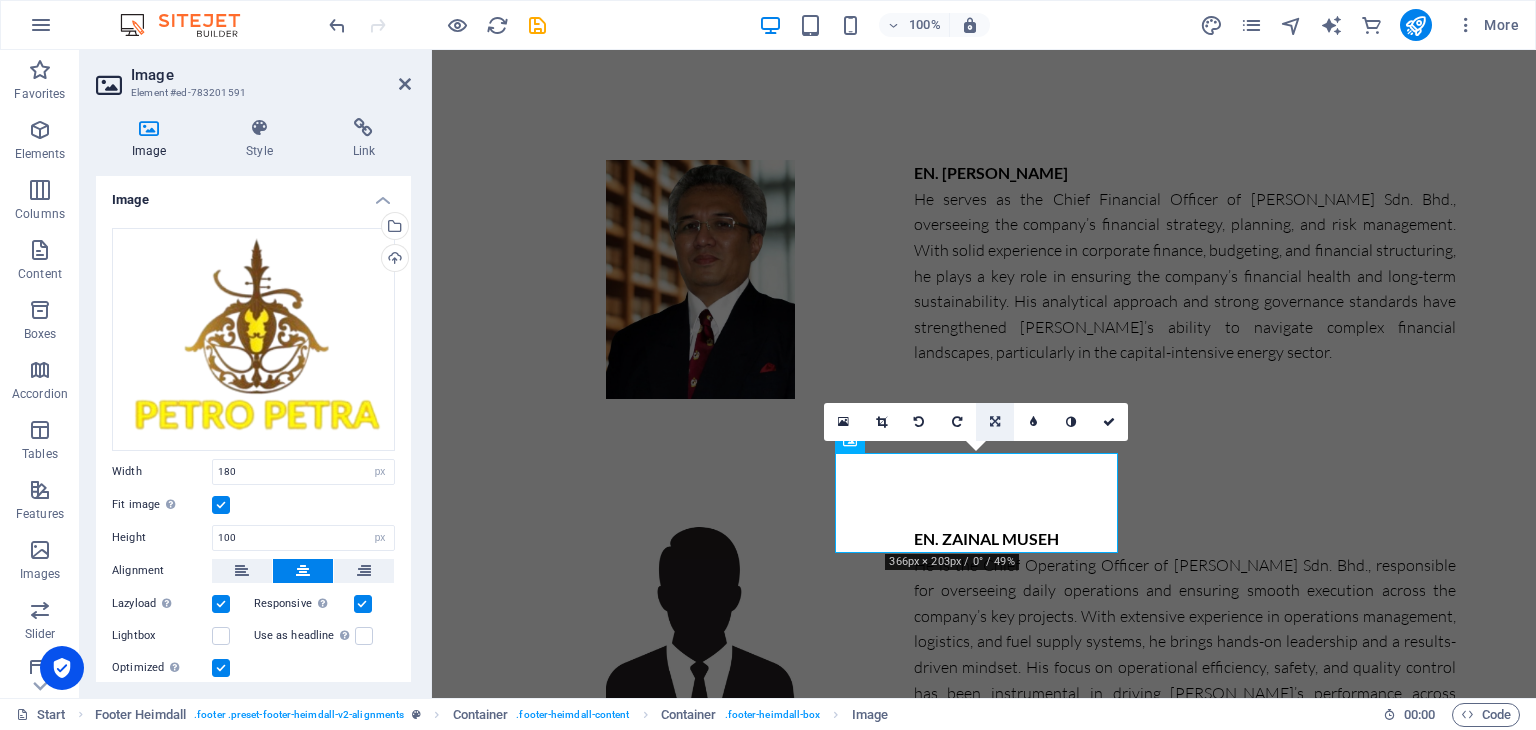click at bounding box center (995, 422) 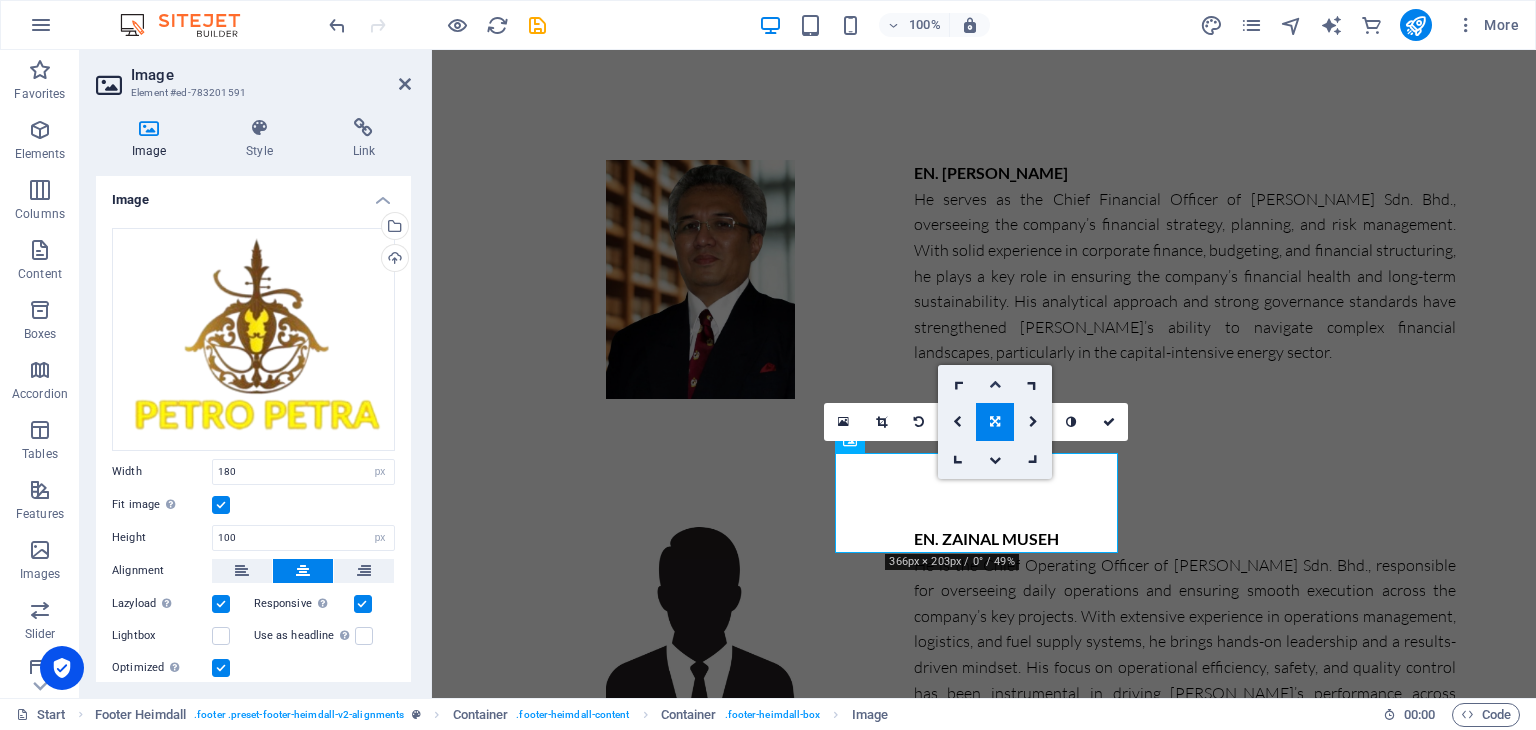 click at bounding box center (995, 384) 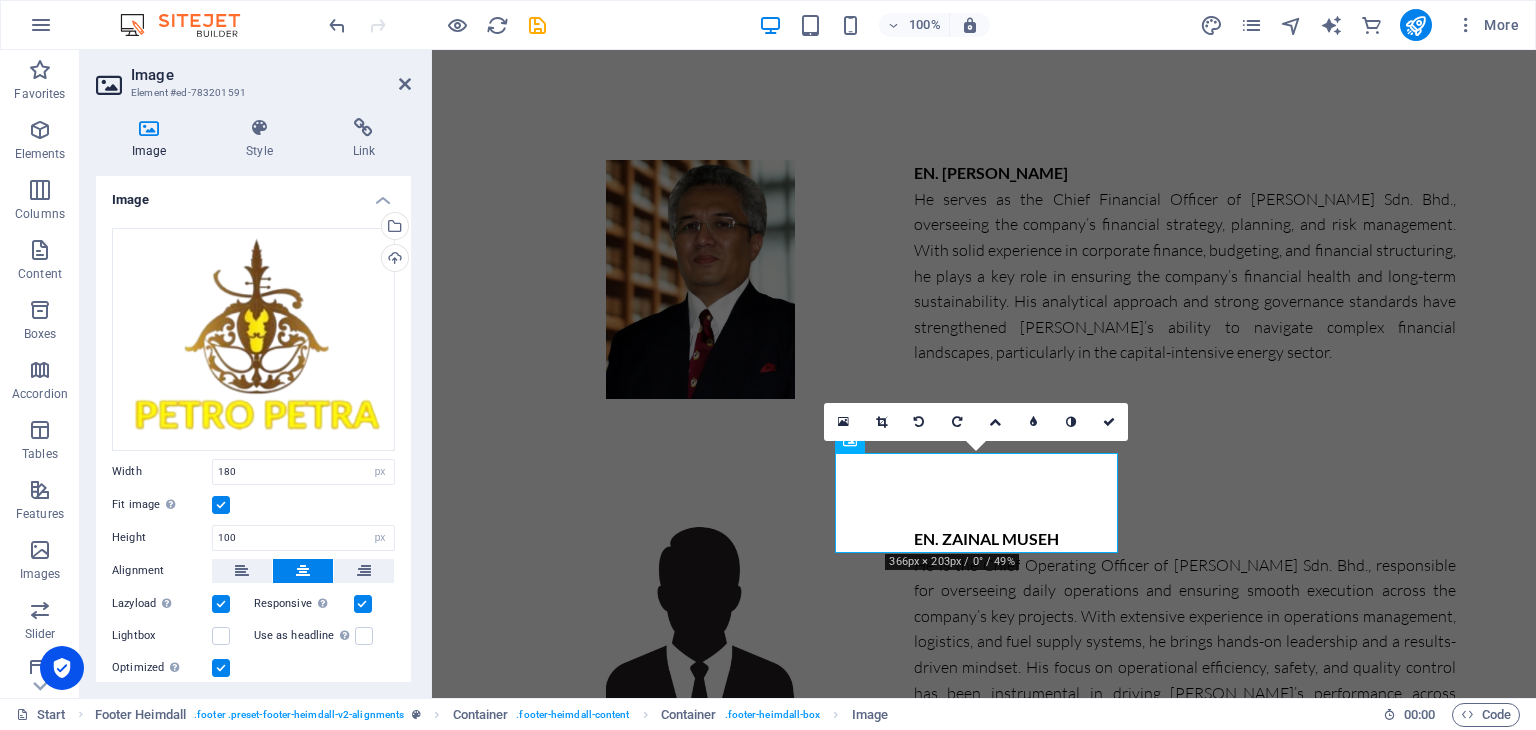 click at bounding box center [221, 505] 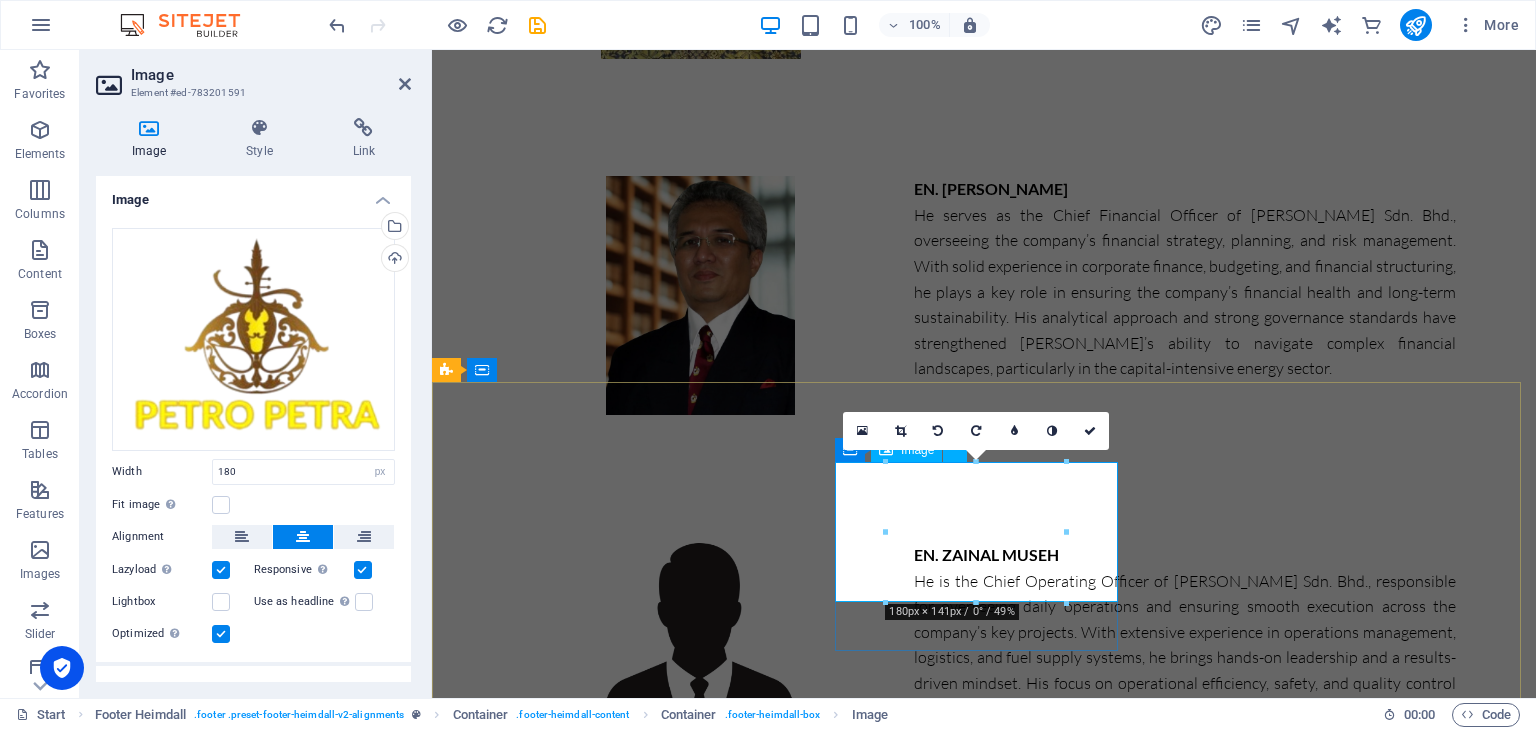 scroll, scrollTop: 9576, scrollLeft: 0, axis: vertical 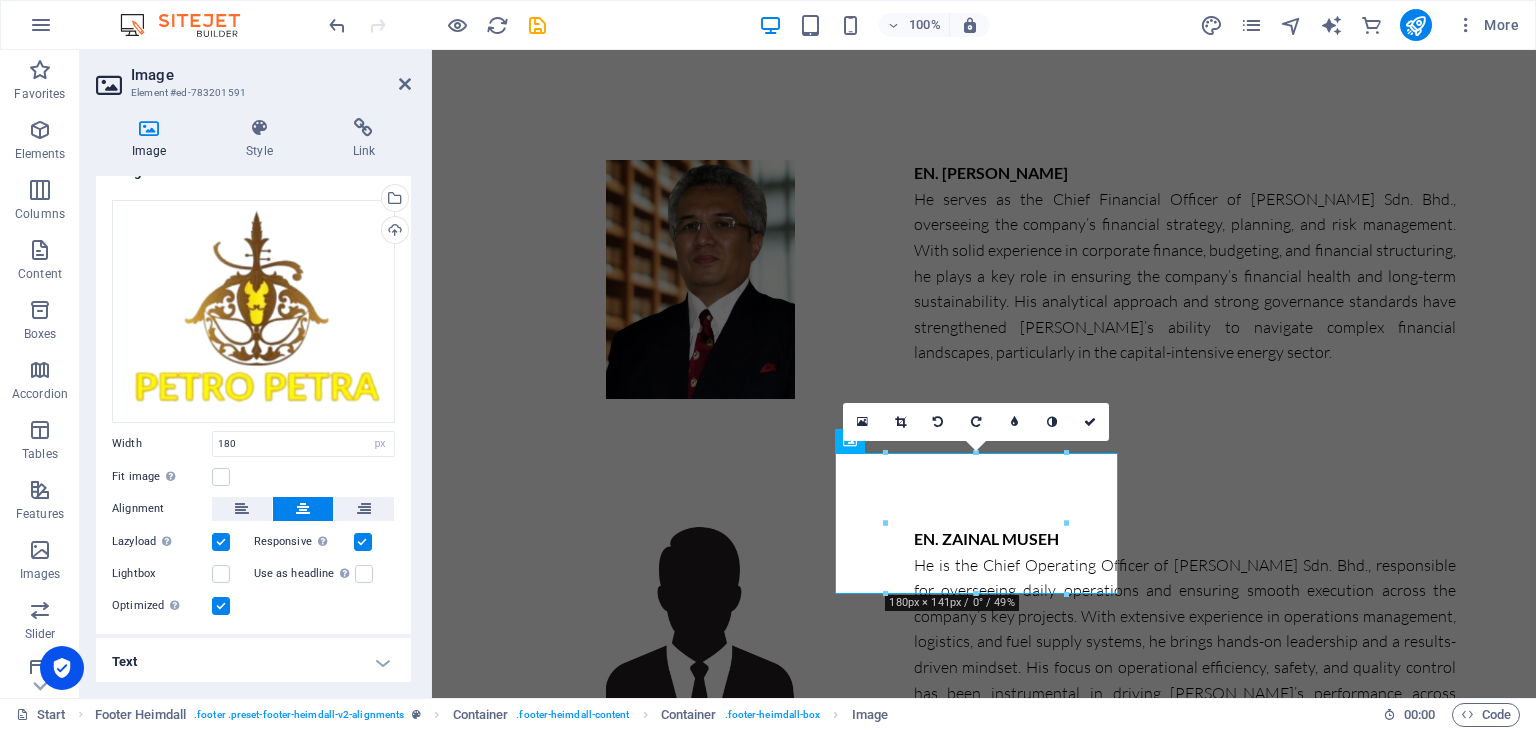 click at bounding box center [221, 542] 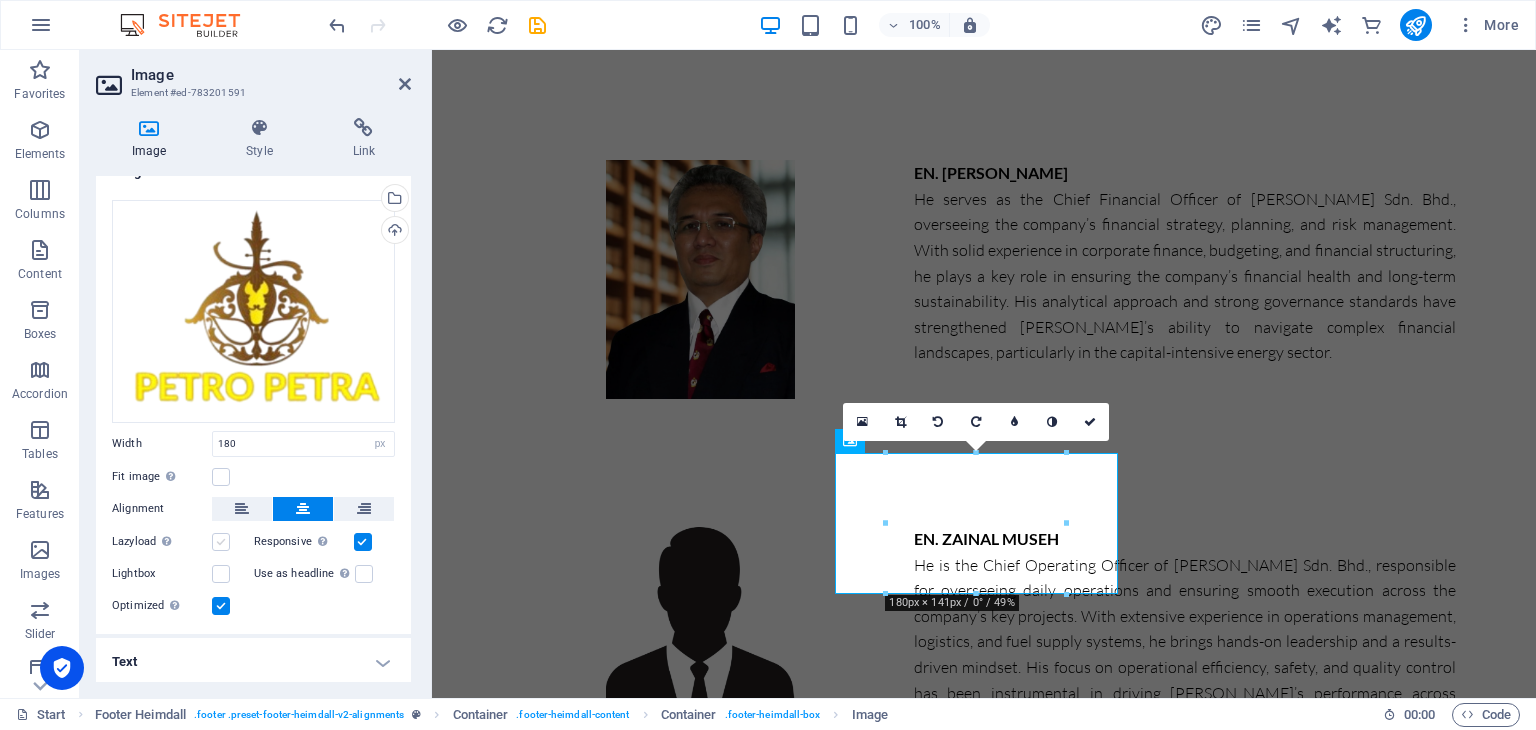click at bounding box center [221, 542] 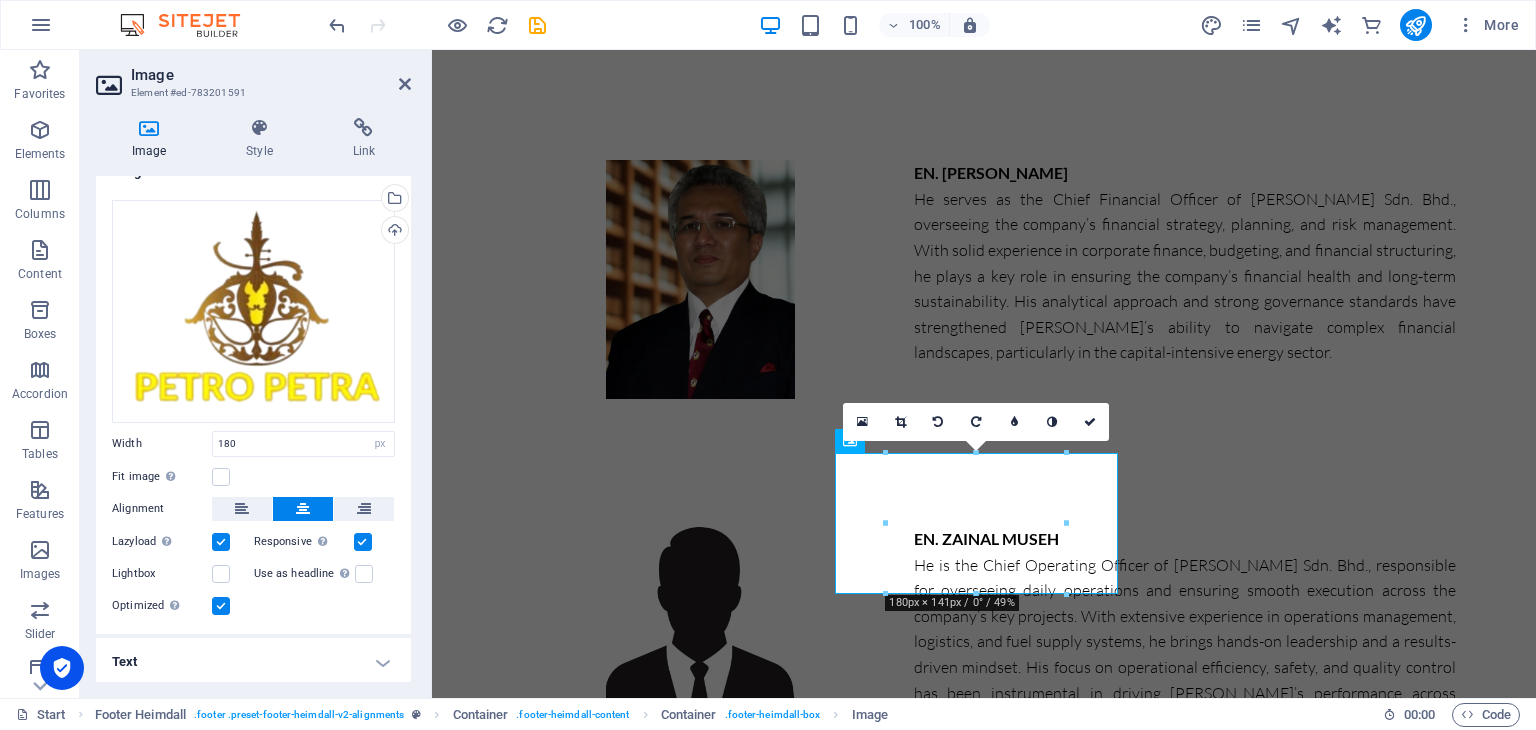 click at bounding box center (221, 542) 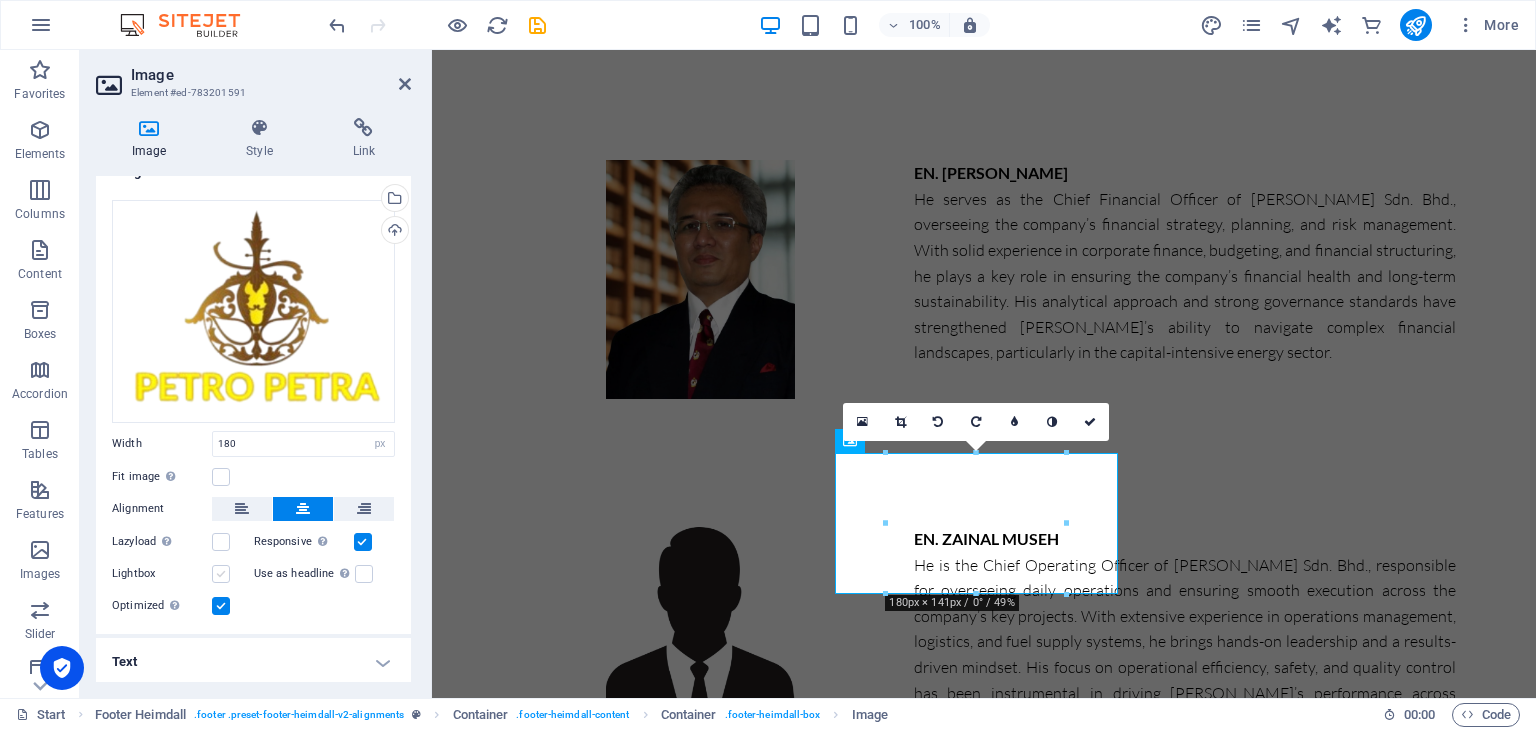 click at bounding box center (221, 574) 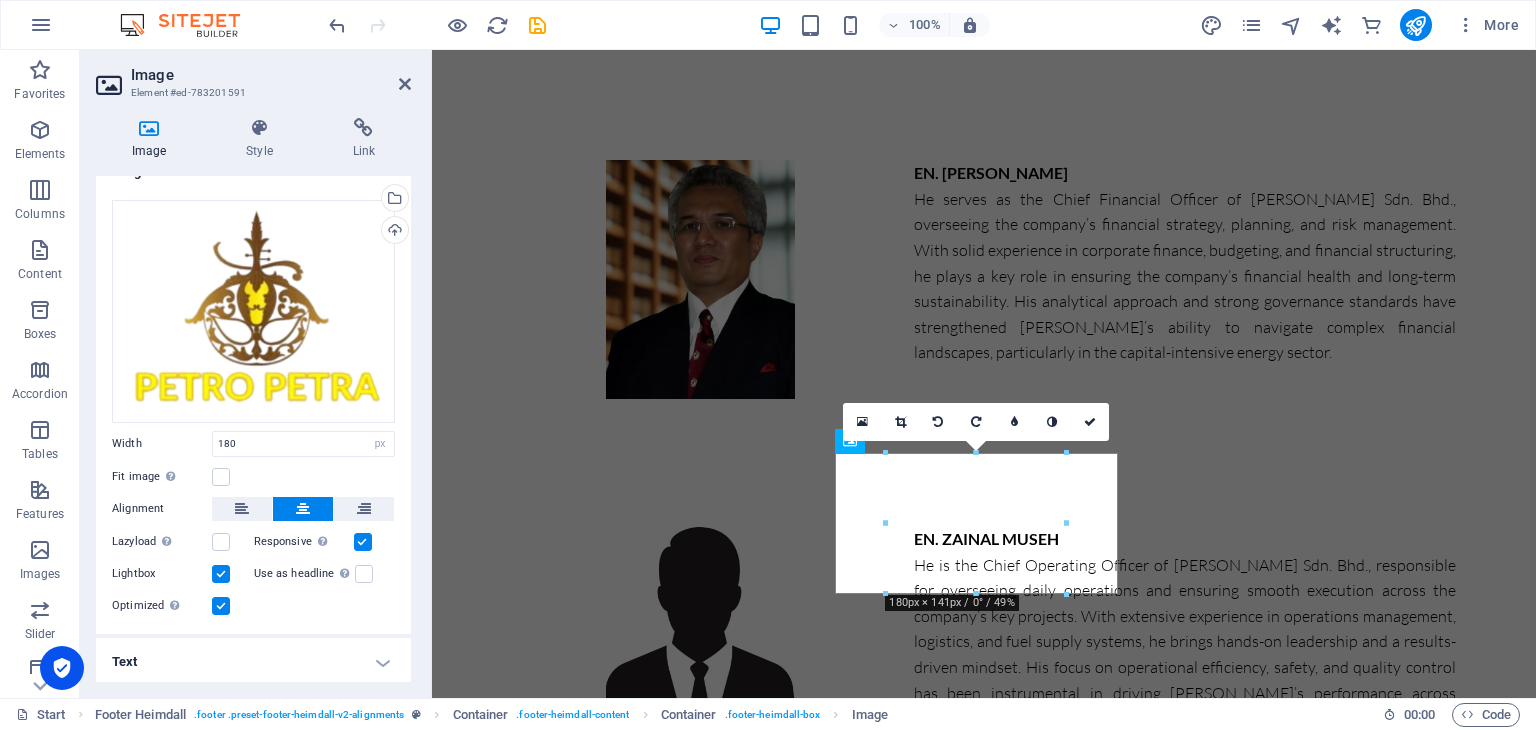 click at bounding box center [221, 574] 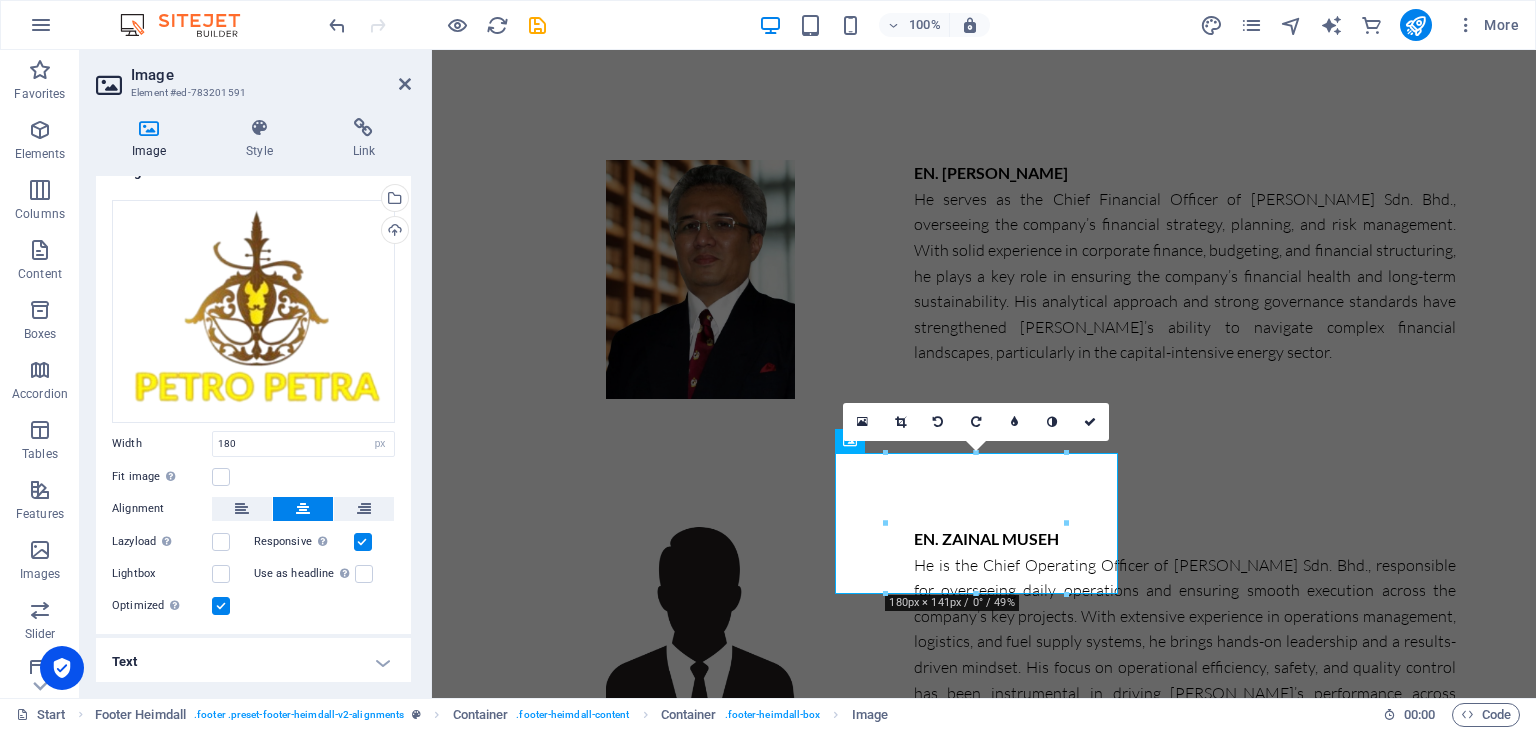 click at bounding box center (221, 606) 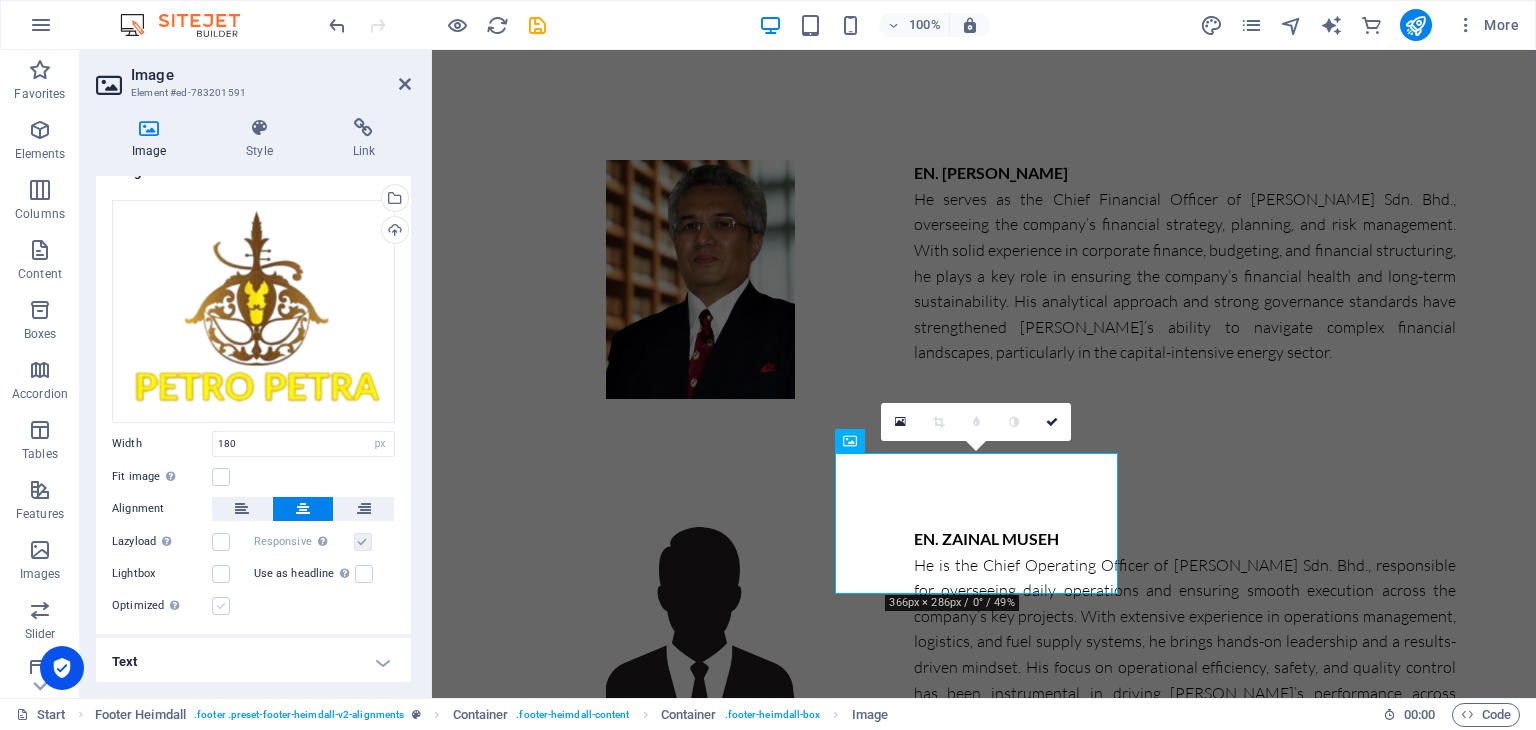 click at bounding box center (221, 606) 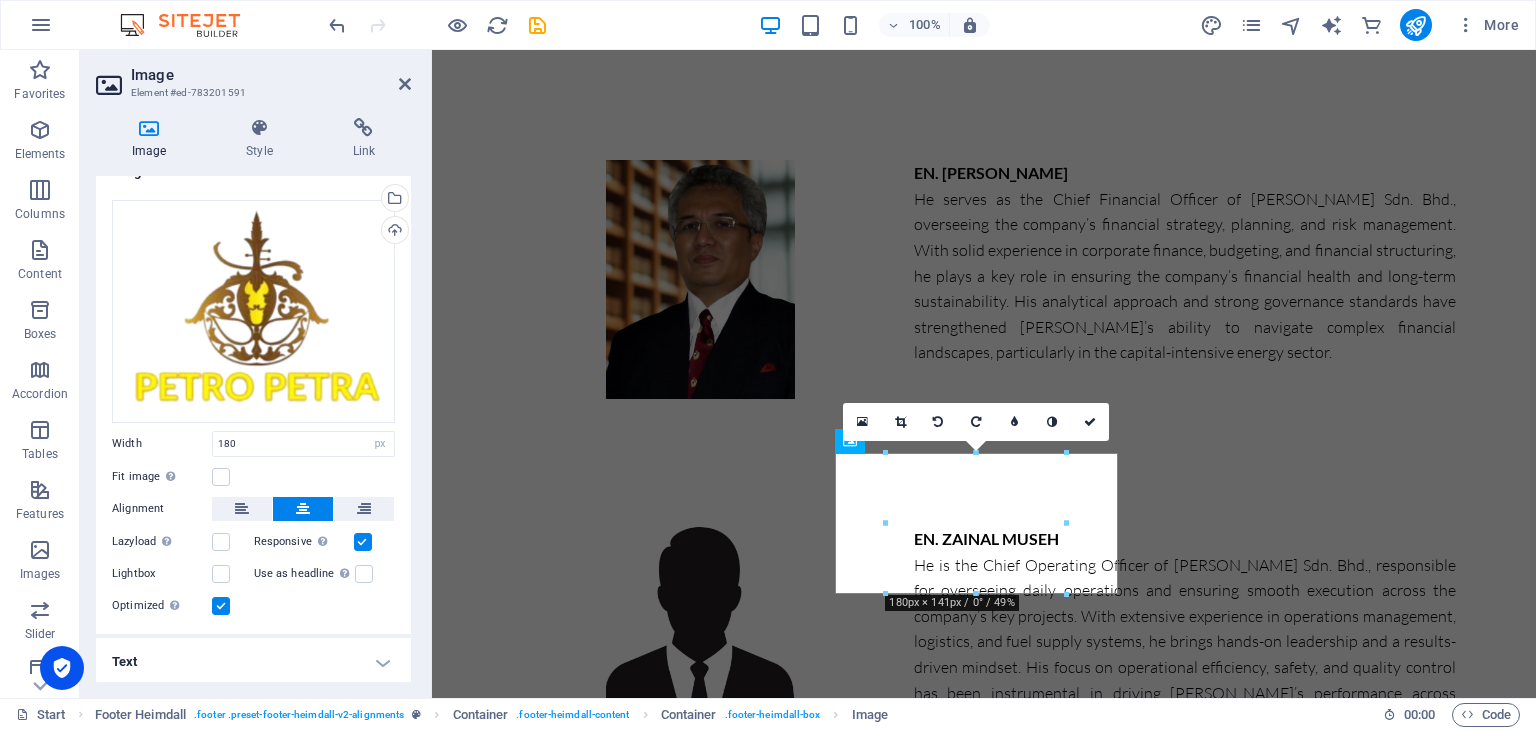 click at bounding box center [221, 606] 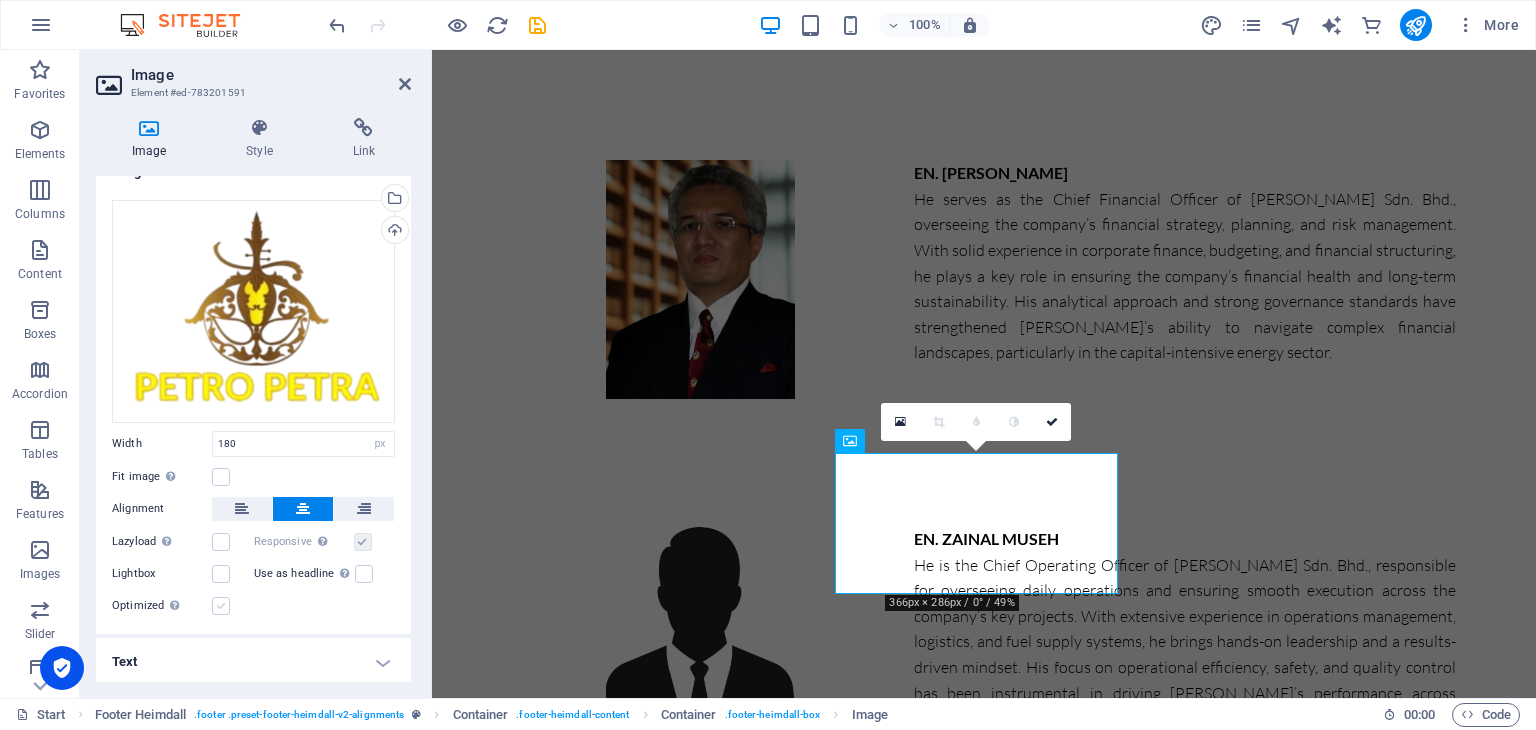 click at bounding box center (221, 606) 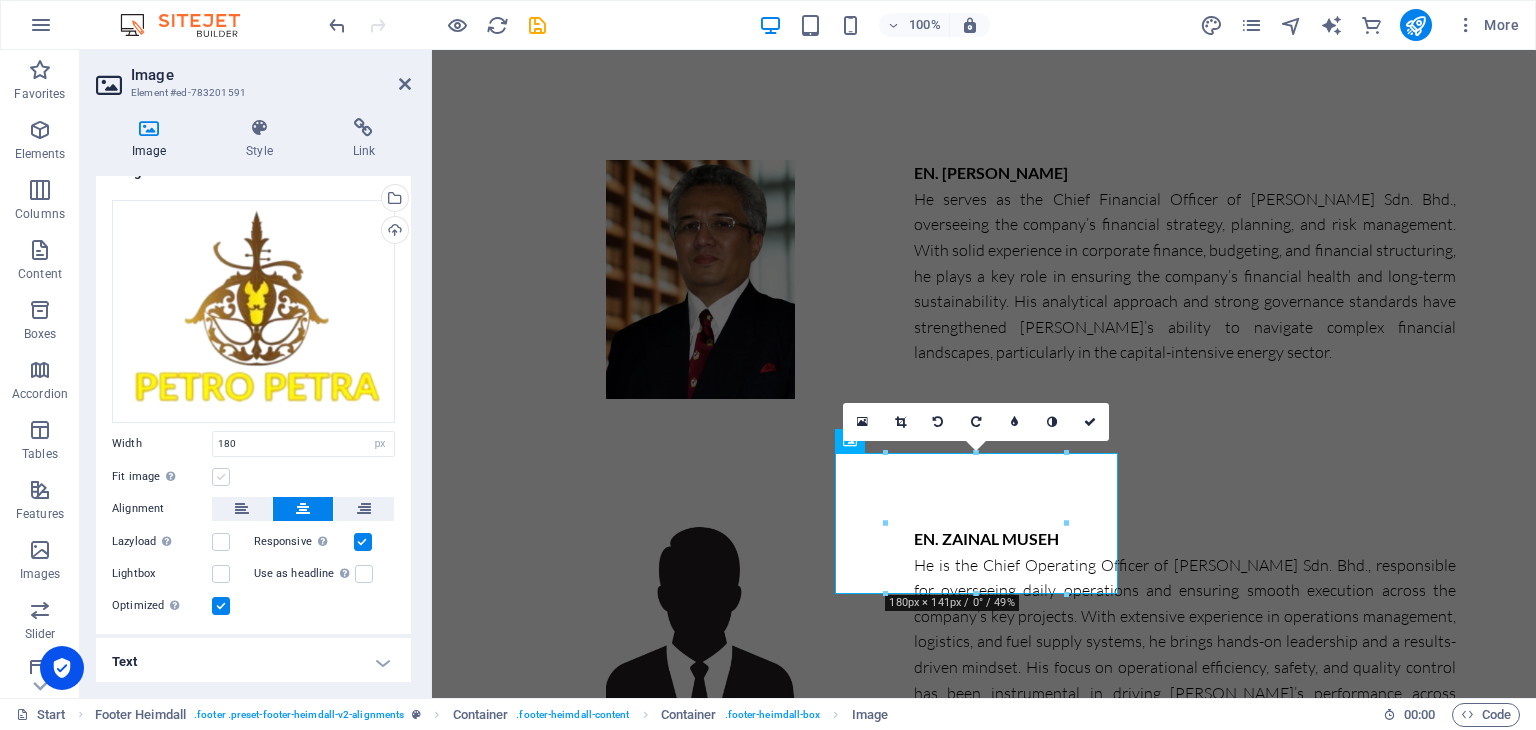 click at bounding box center [221, 477] 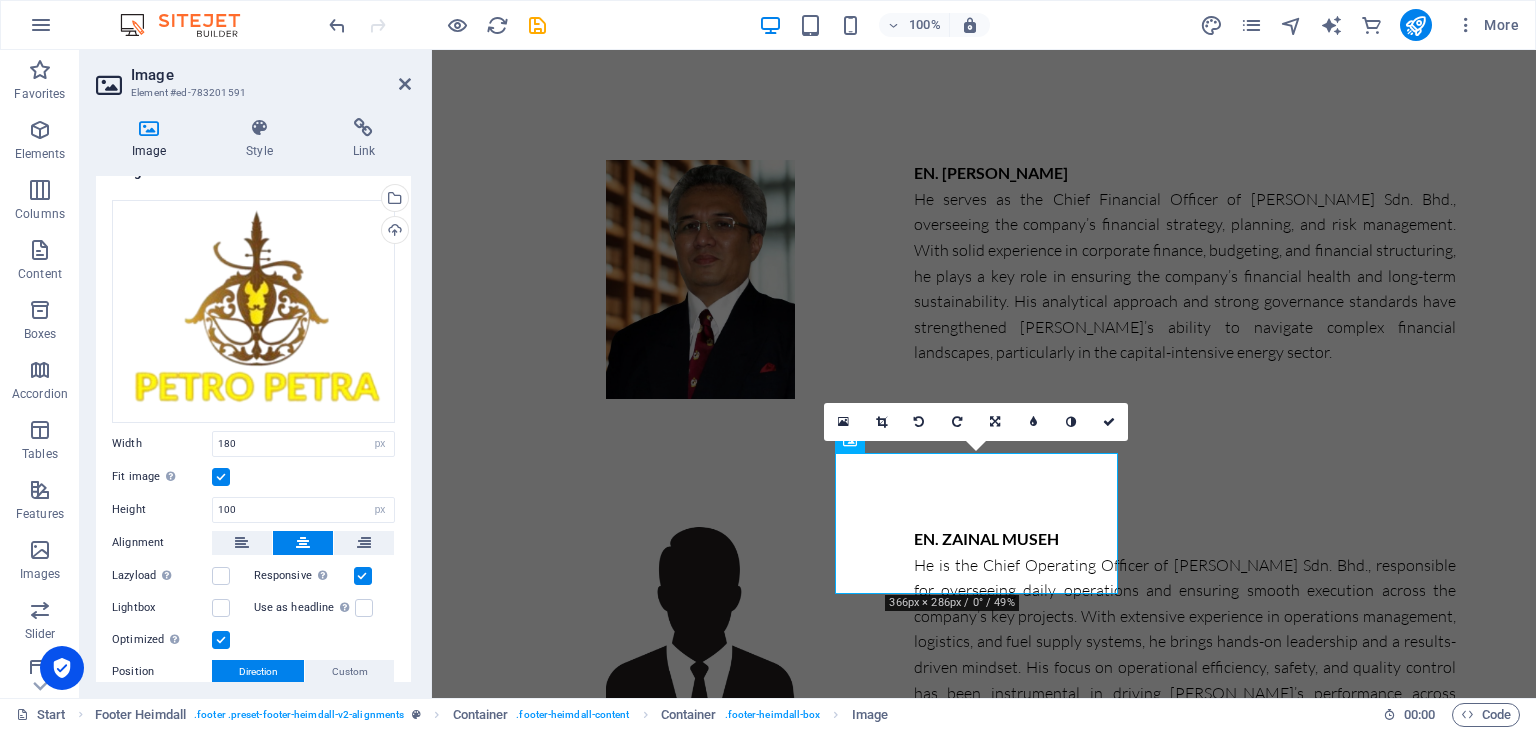 click at bounding box center (221, 477) 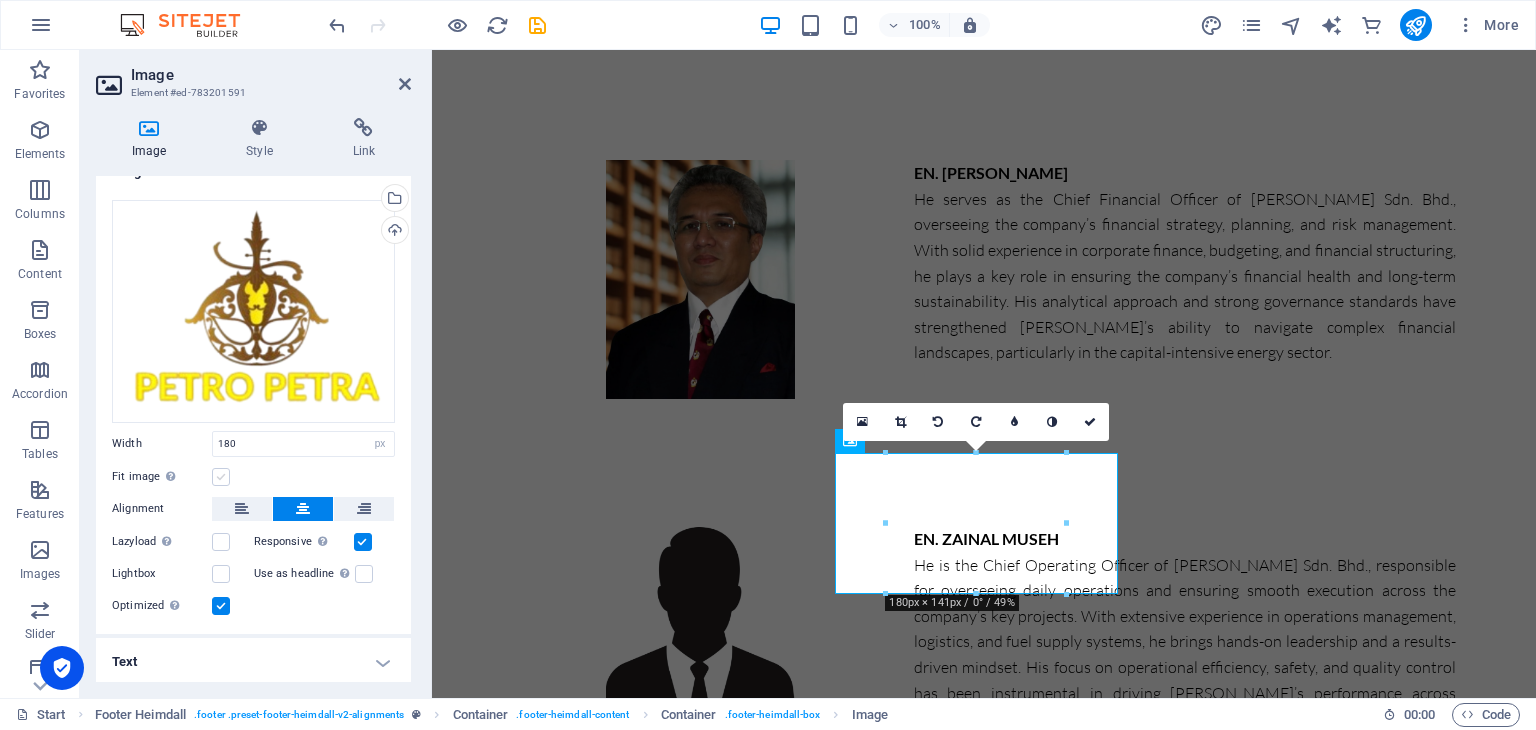 click at bounding box center (221, 477) 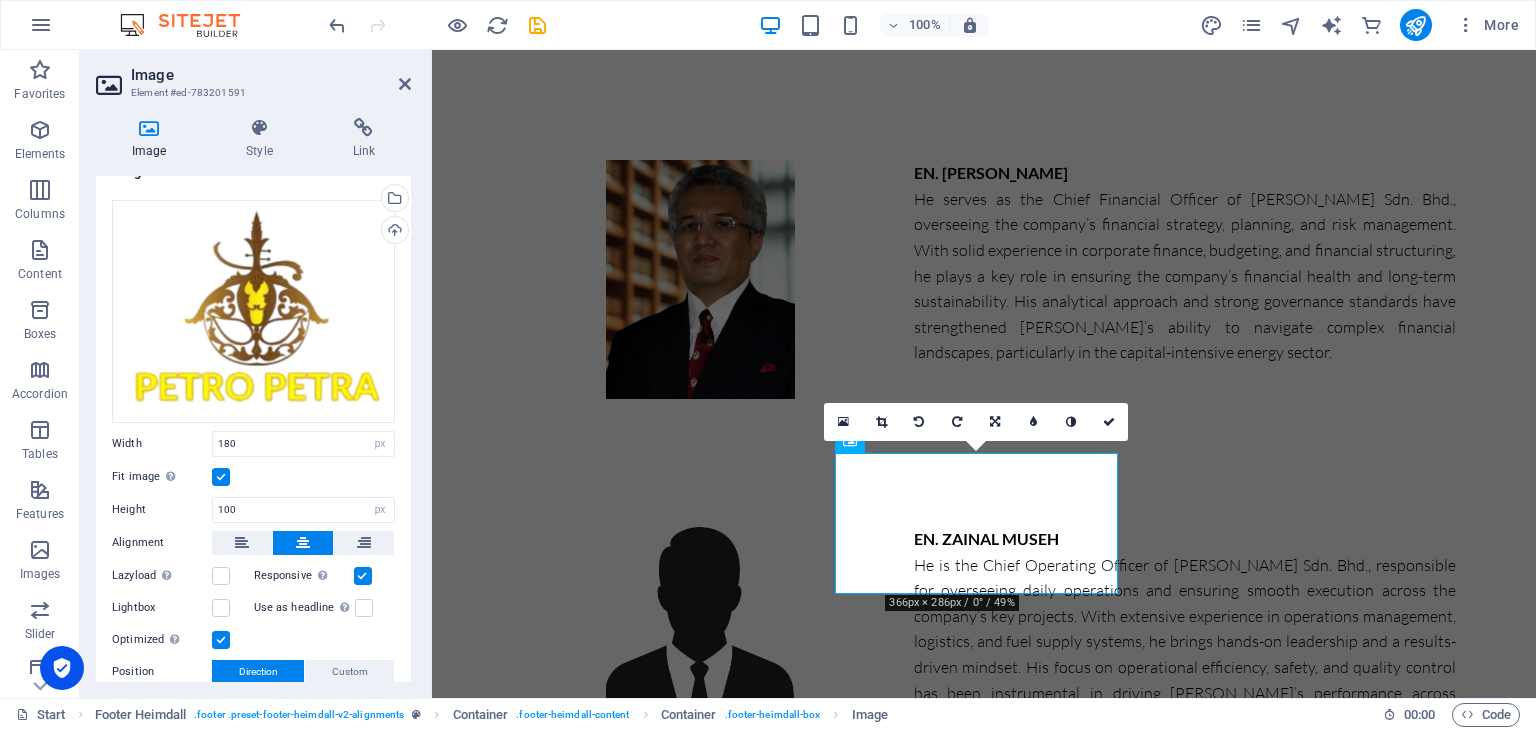 click at bounding box center [221, 477] 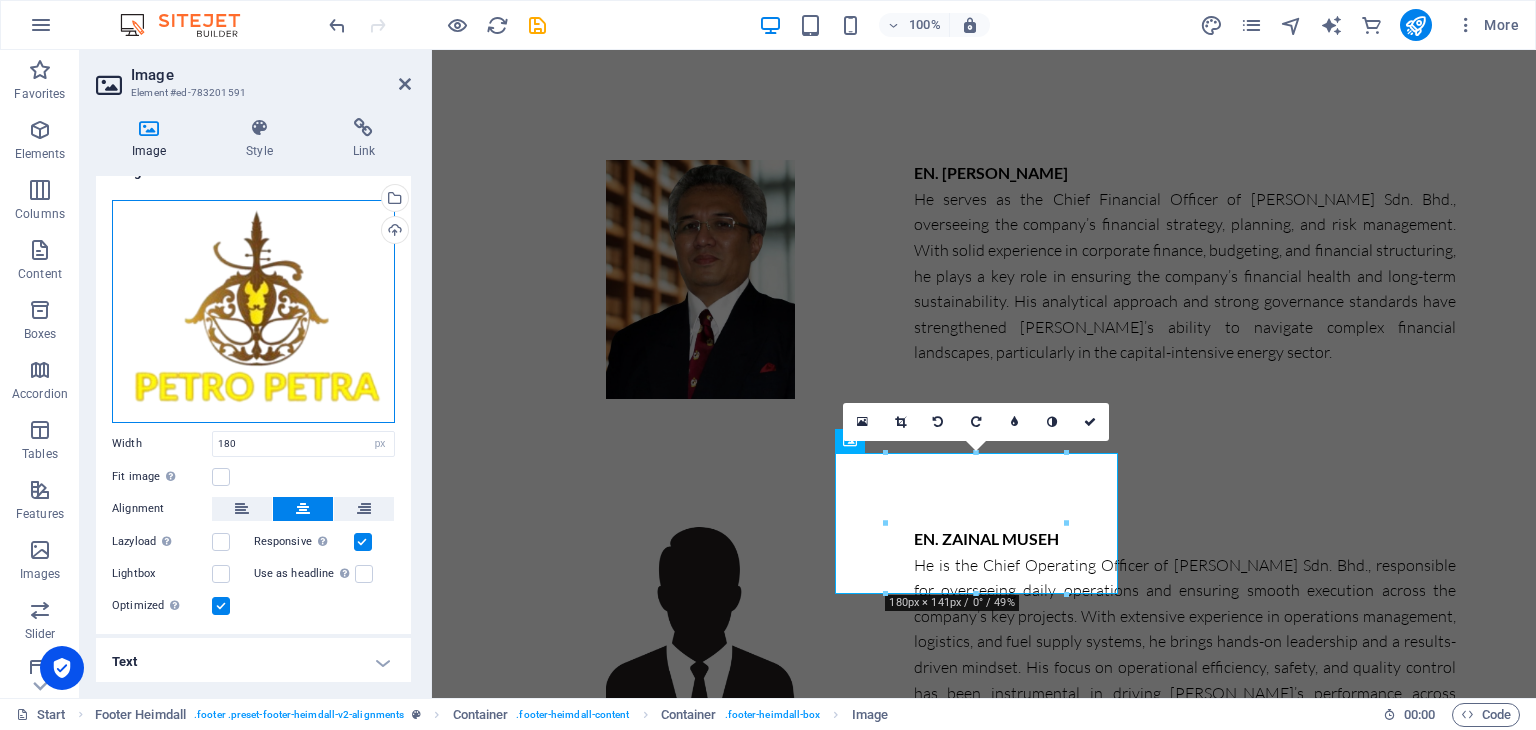 click on "Drag files here, click to choose files or select files from Files or our free stock photos & videos" at bounding box center (253, 311) 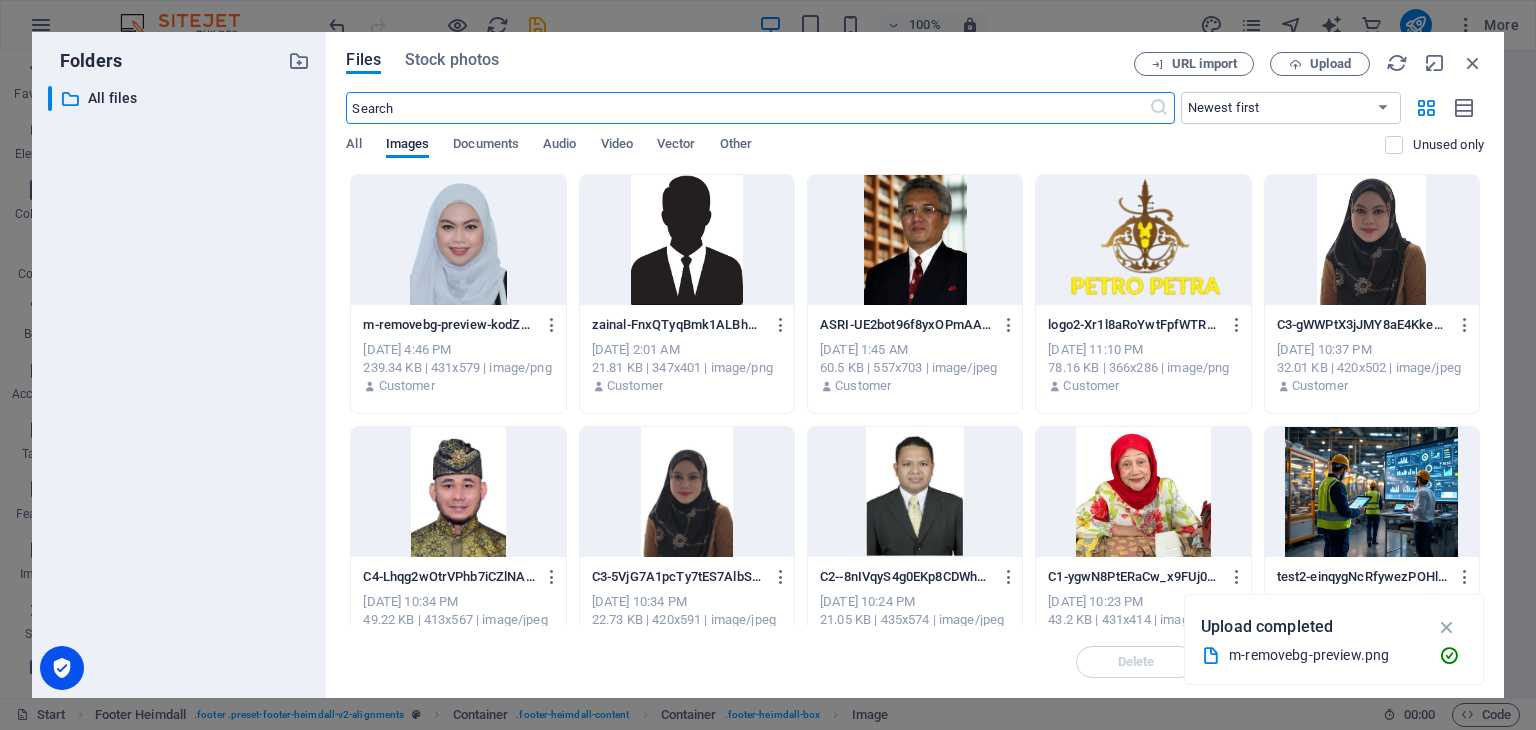 scroll, scrollTop: 11150, scrollLeft: 0, axis: vertical 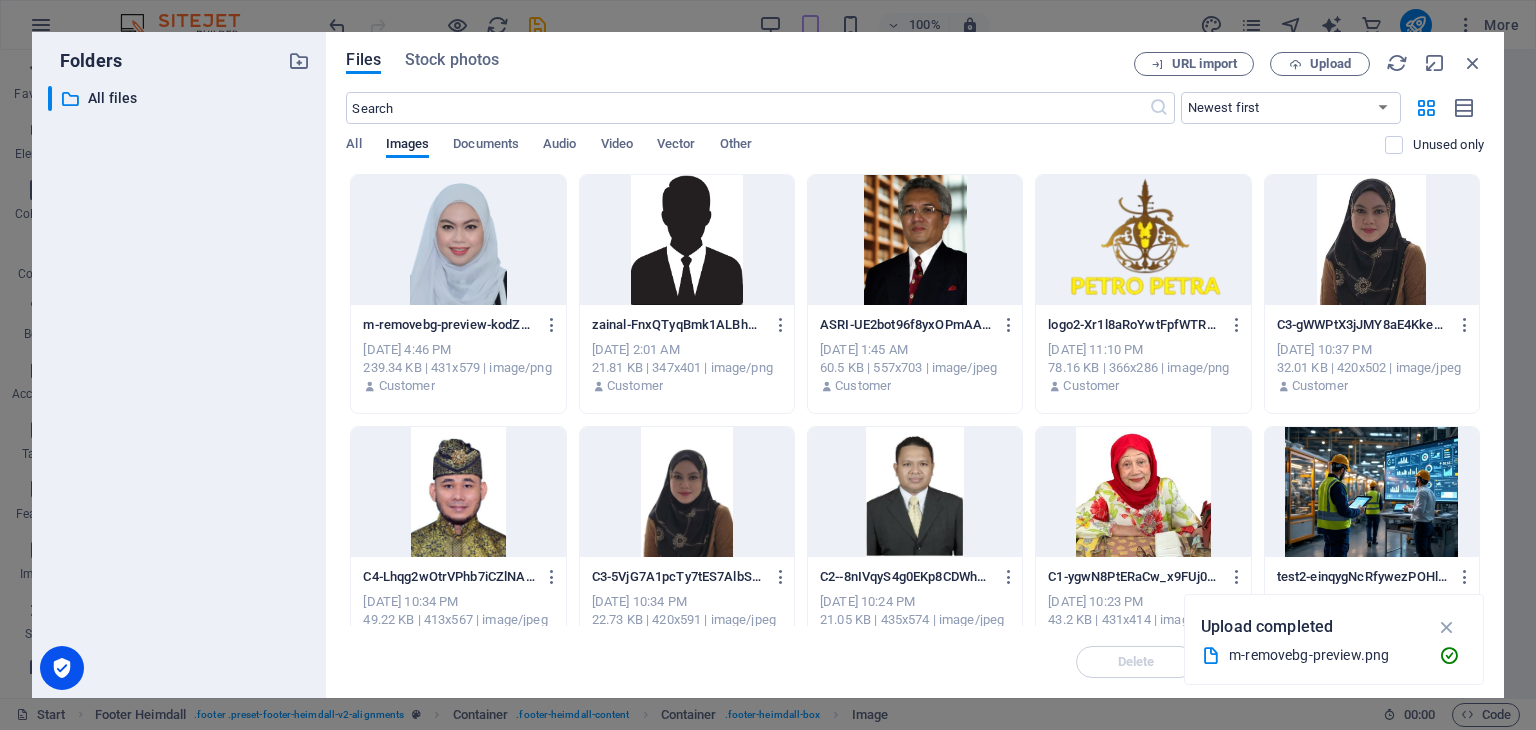click at bounding box center (1143, 240) 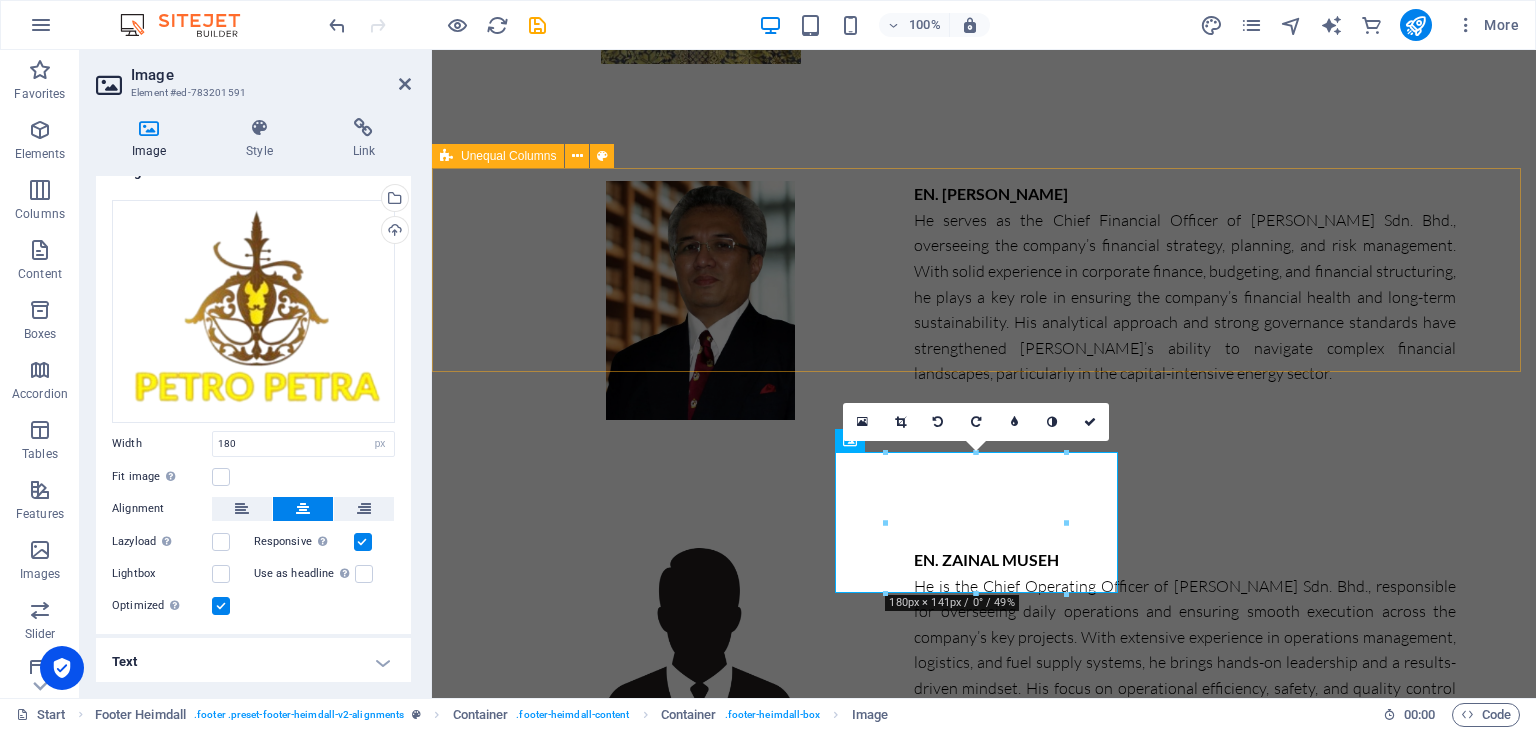 scroll, scrollTop: 9576, scrollLeft: 0, axis: vertical 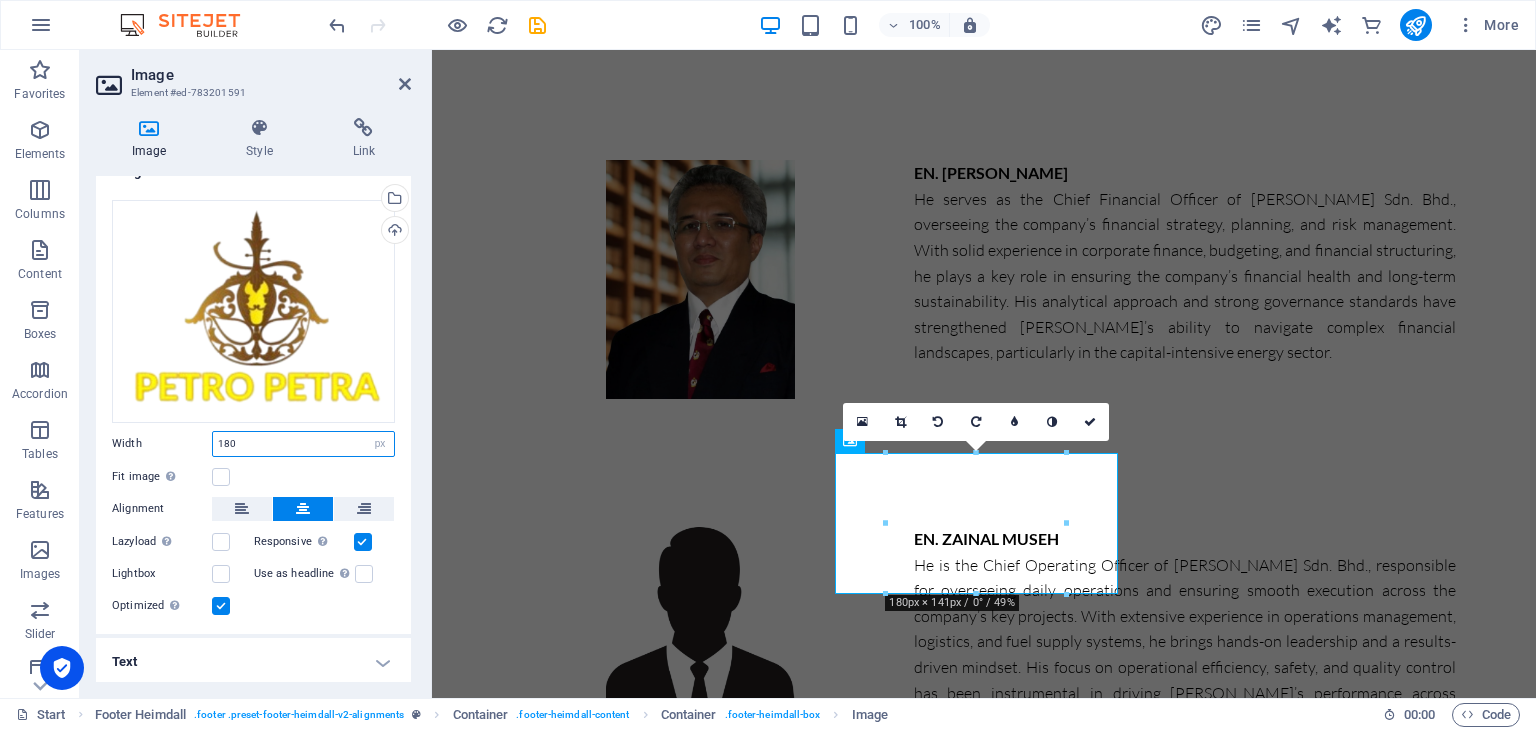 drag, startPoint x: 304, startPoint y: 446, endPoint x: 134, endPoint y: 449, distance: 170.02647 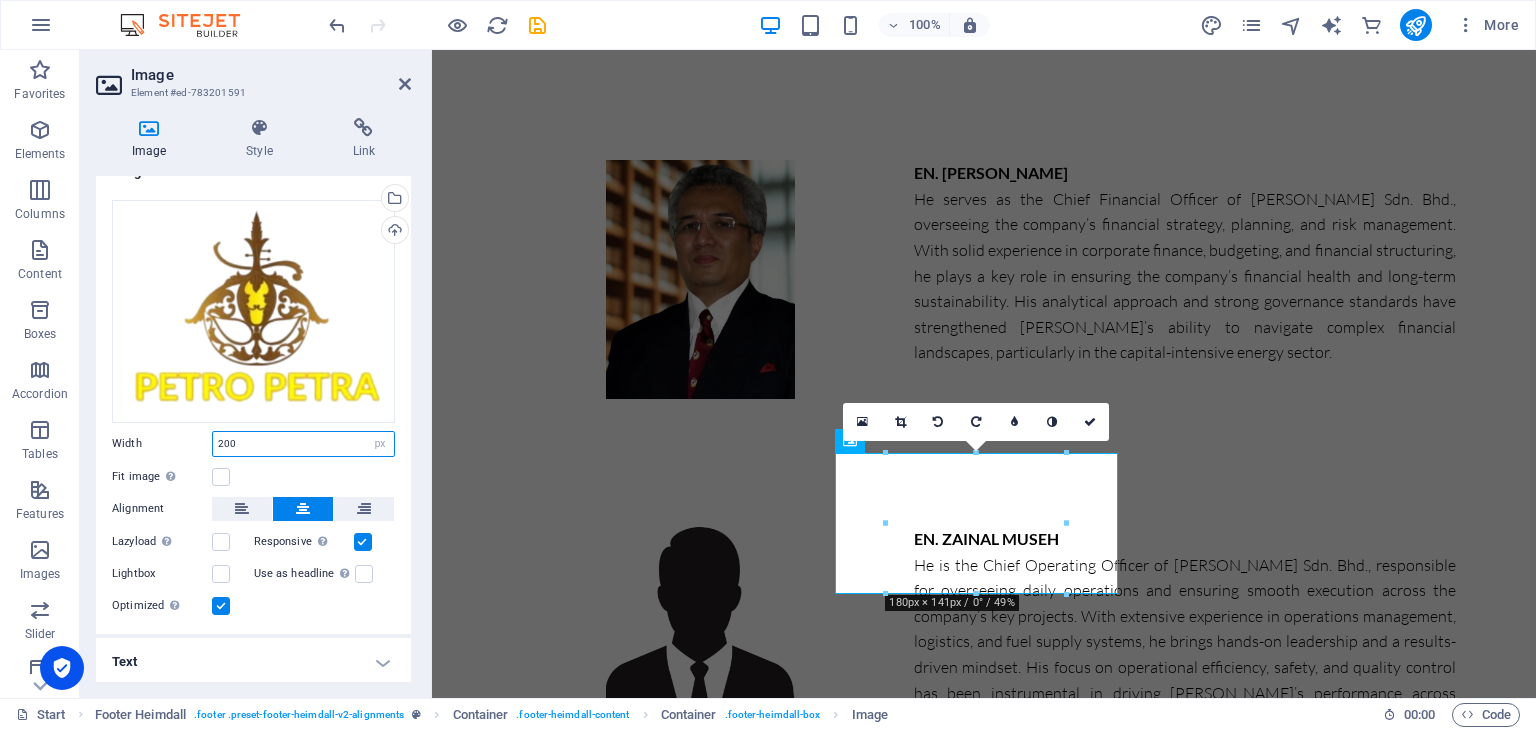 type on "200" 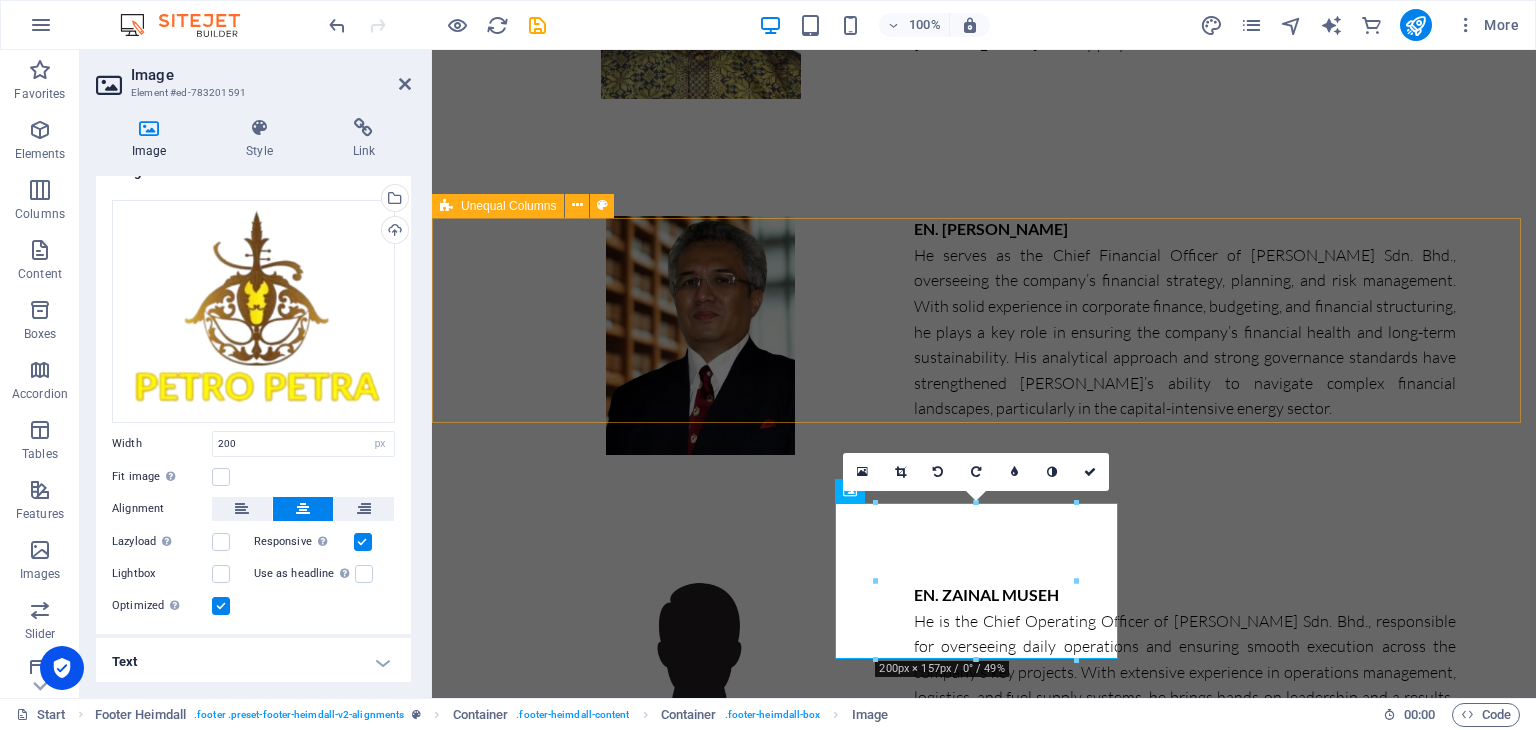 scroll, scrollTop: 9616, scrollLeft: 0, axis: vertical 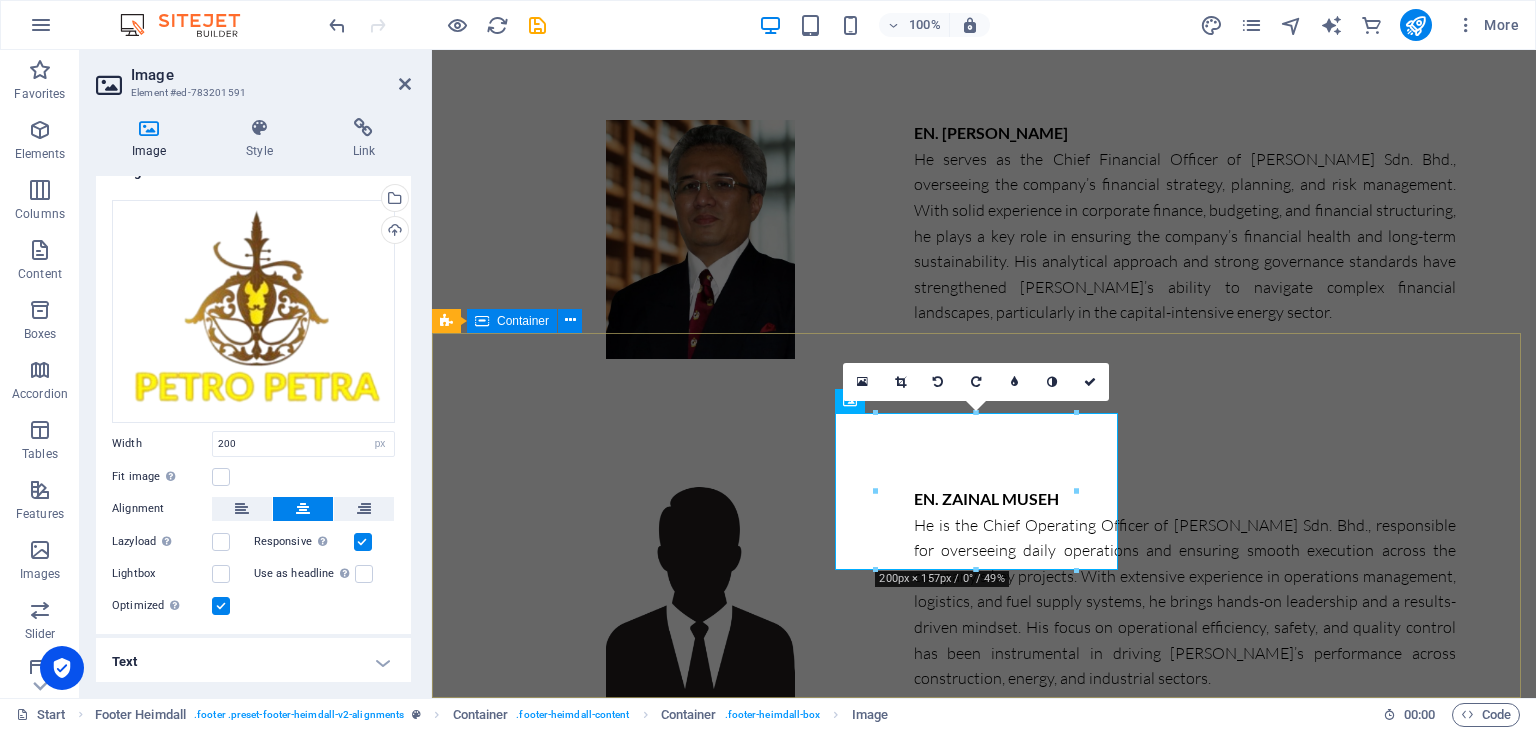 click on "Get in touch [STREET_ADDRESS] Phone:  [PHONE_NUMBER] Email:  [EMAIL_ADDRESS][DOMAIN_NAME] Legal Notice  |  Privacy [PERSON_NAME] SDN. BHD. (1438892-U) Navigation About us Our Services Latest Projects Our FAQ´s Contact us" at bounding box center [984, 5585] 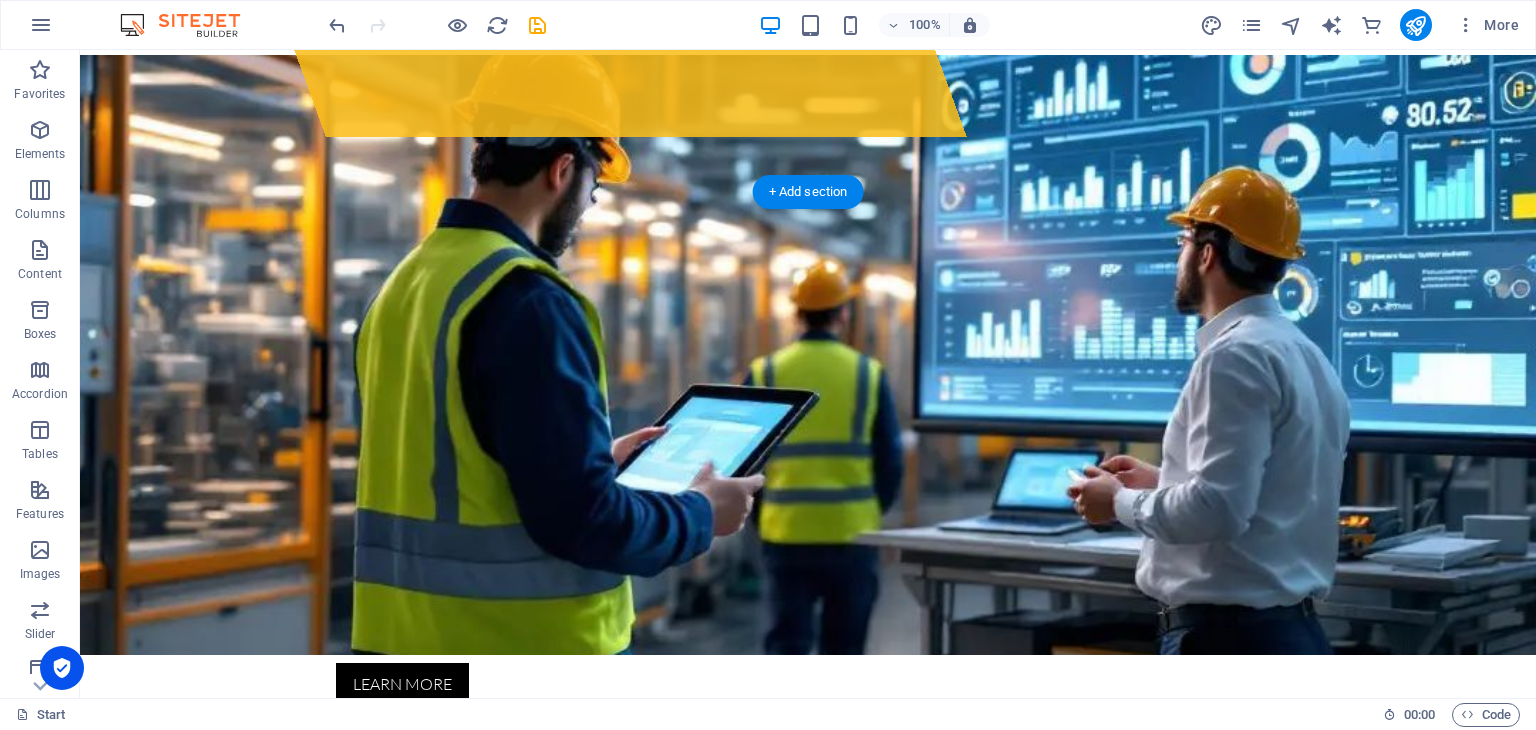 scroll, scrollTop: 508, scrollLeft: 0, axis: vertical 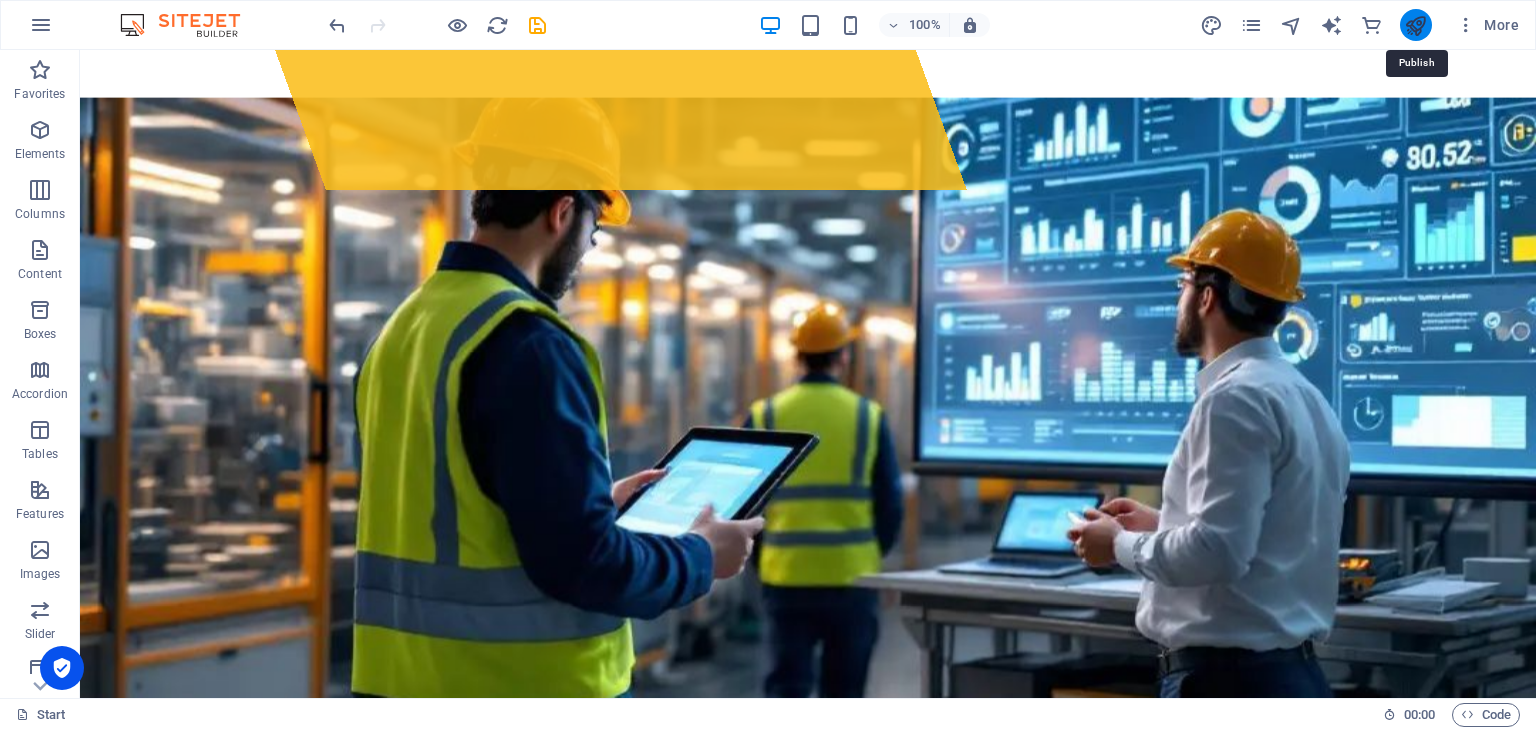 click at bounding box center (1415, 25) 